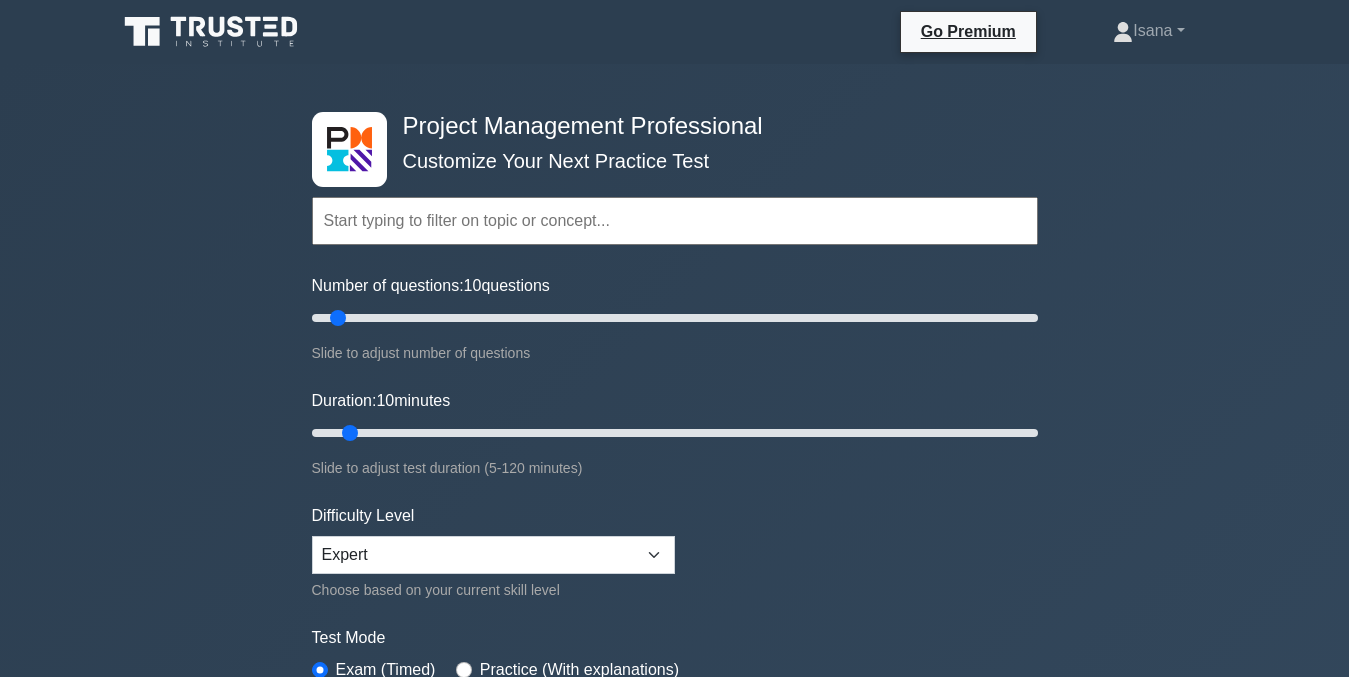 scroll, scrollTop: 0, scrollLeft: 0, axis: both 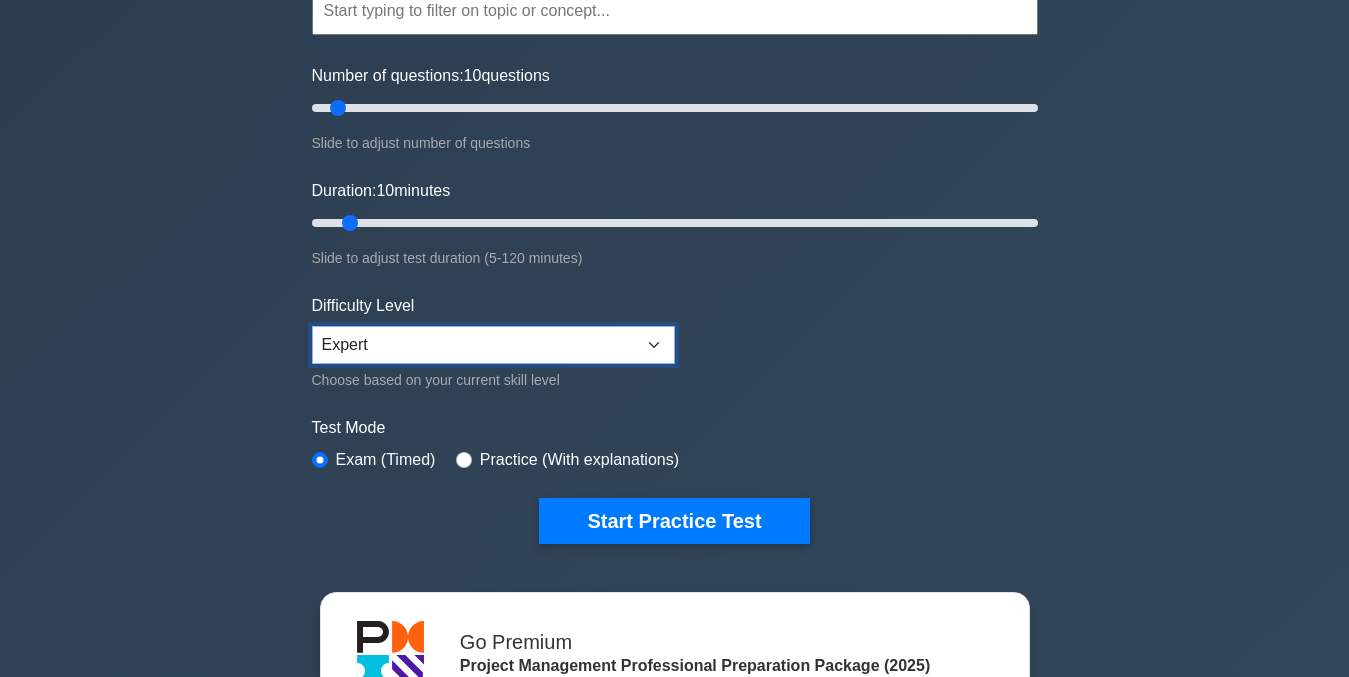 click on "Beginner
Intermediate
Expert" at bounding box center (493, 345) 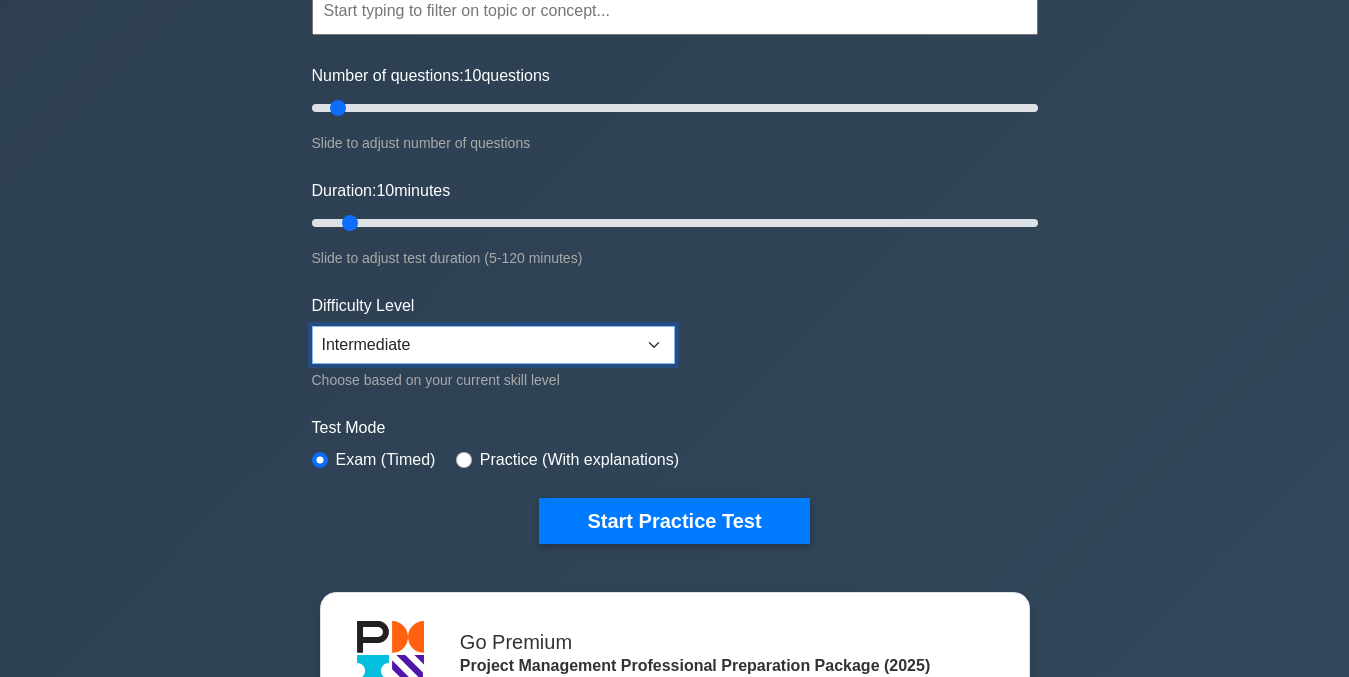 click on "Beginner
Intermediate
Expert" at bounding box center [493, 345] 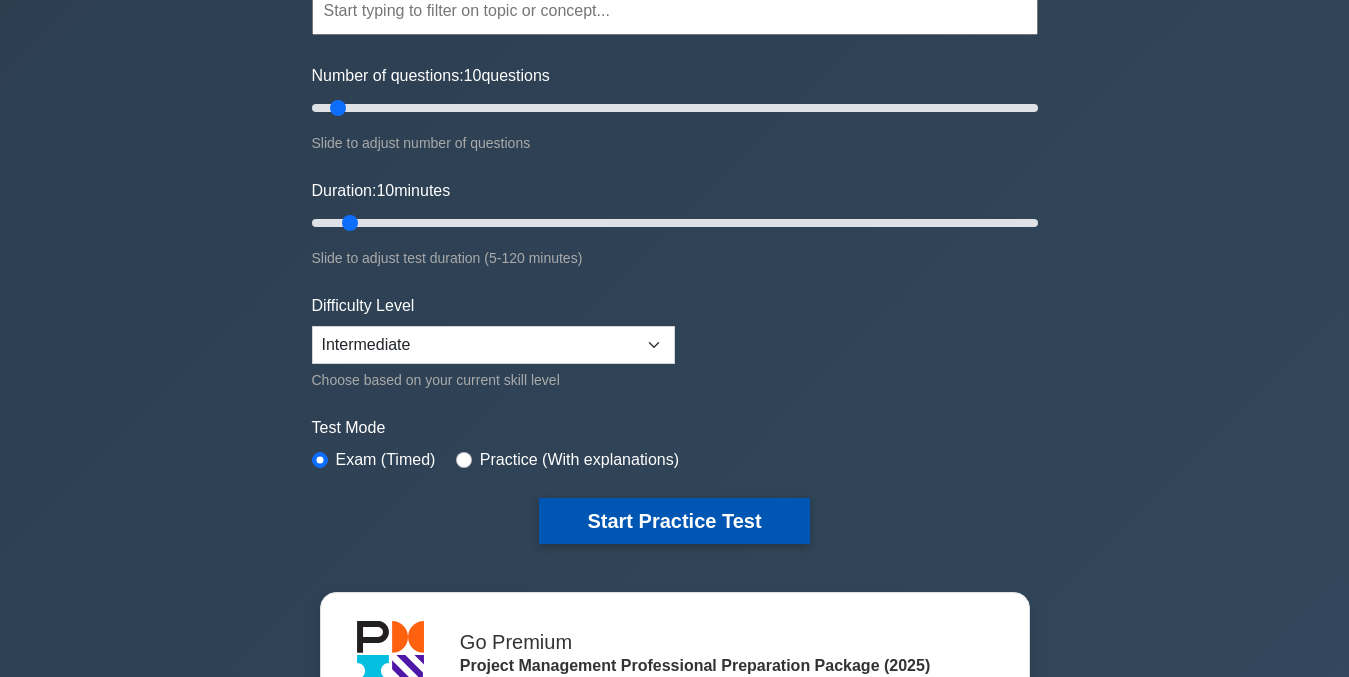 click on "Start Practice Test" at bounding box center (674, 521) 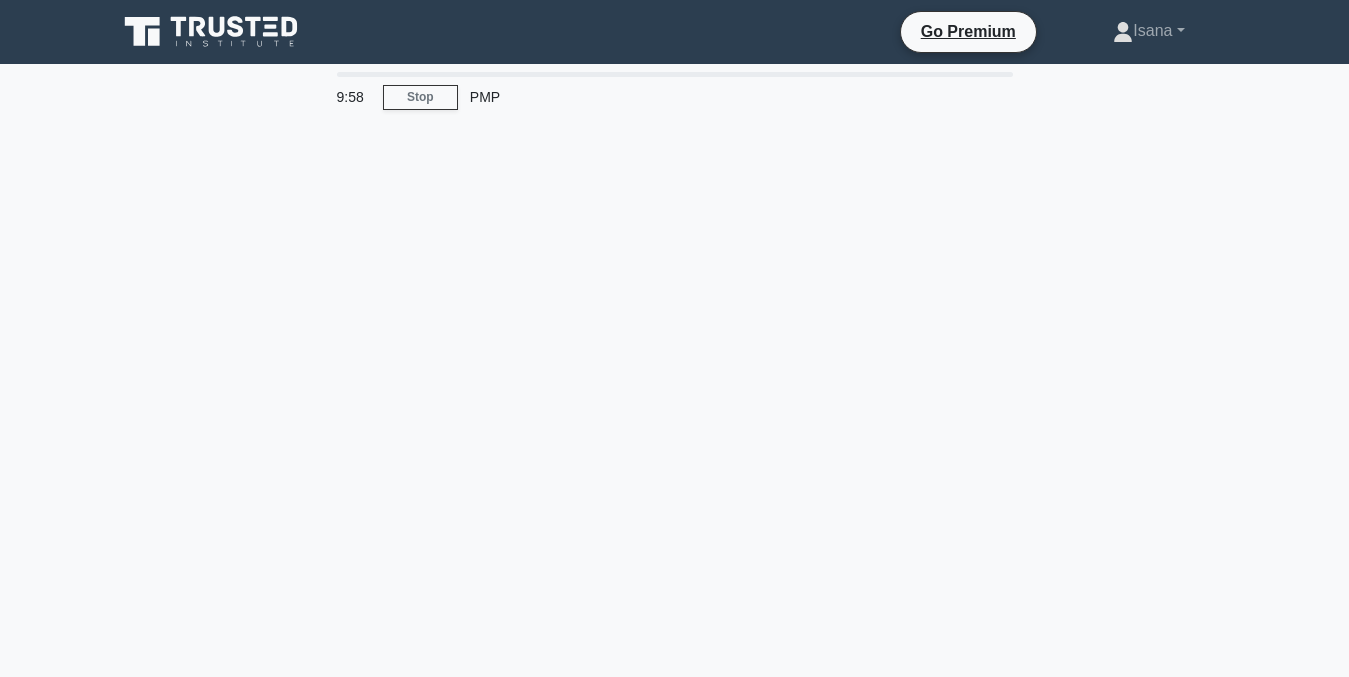 scroll, scrollTop: 0, scrollLeft: 0, axis: both 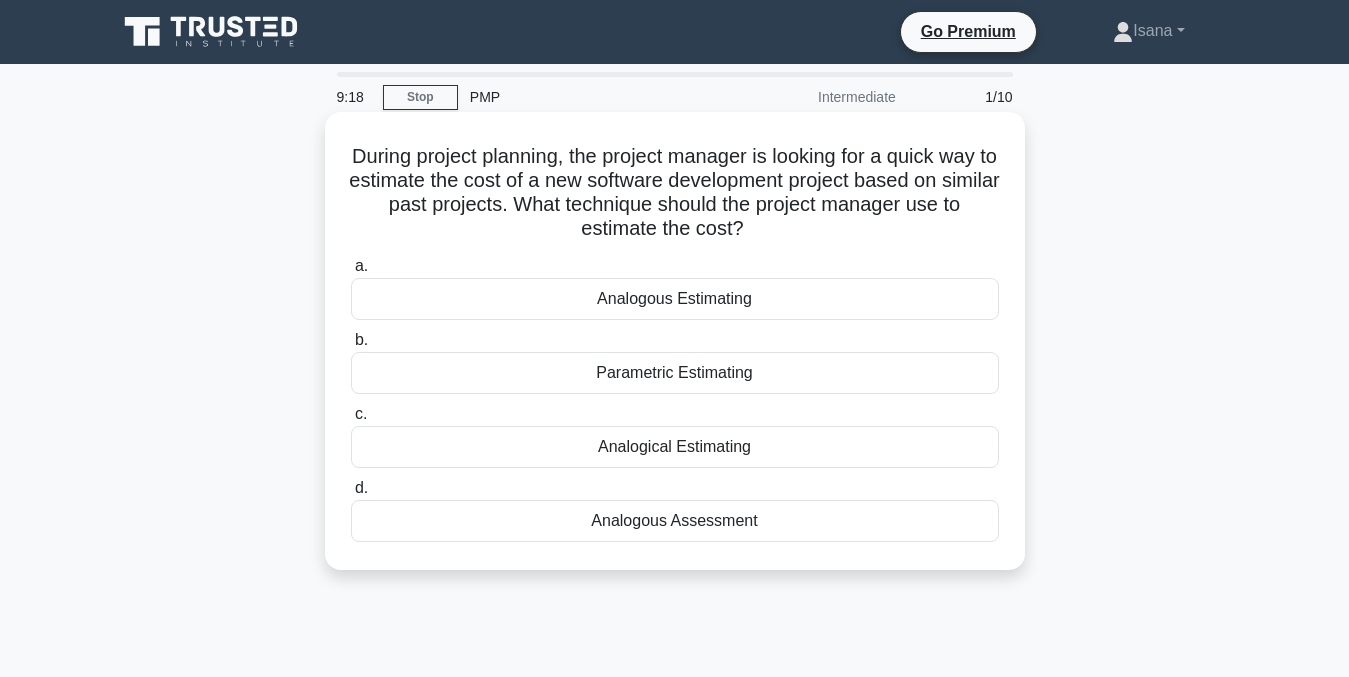 click on "Parametric Estimating" at bounding box center (675, 373) 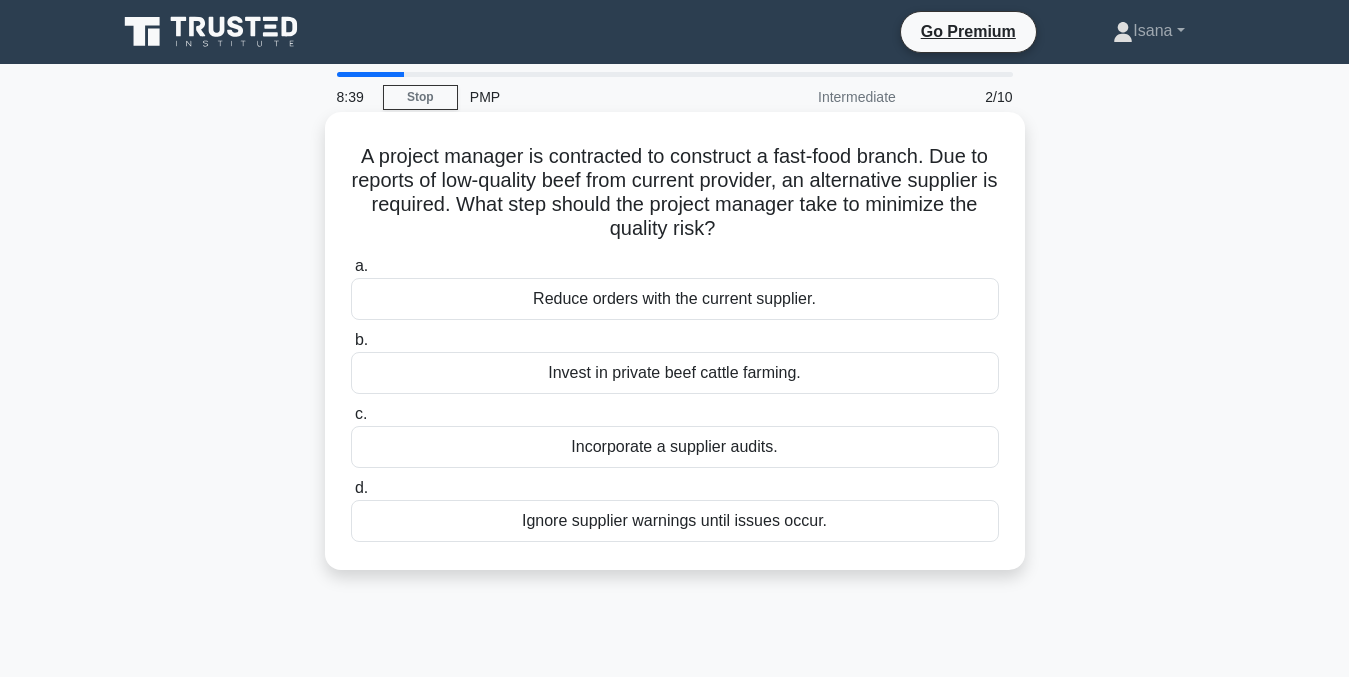 click on "Reduce orders with the current supplier." at bounding box center [675, 299] 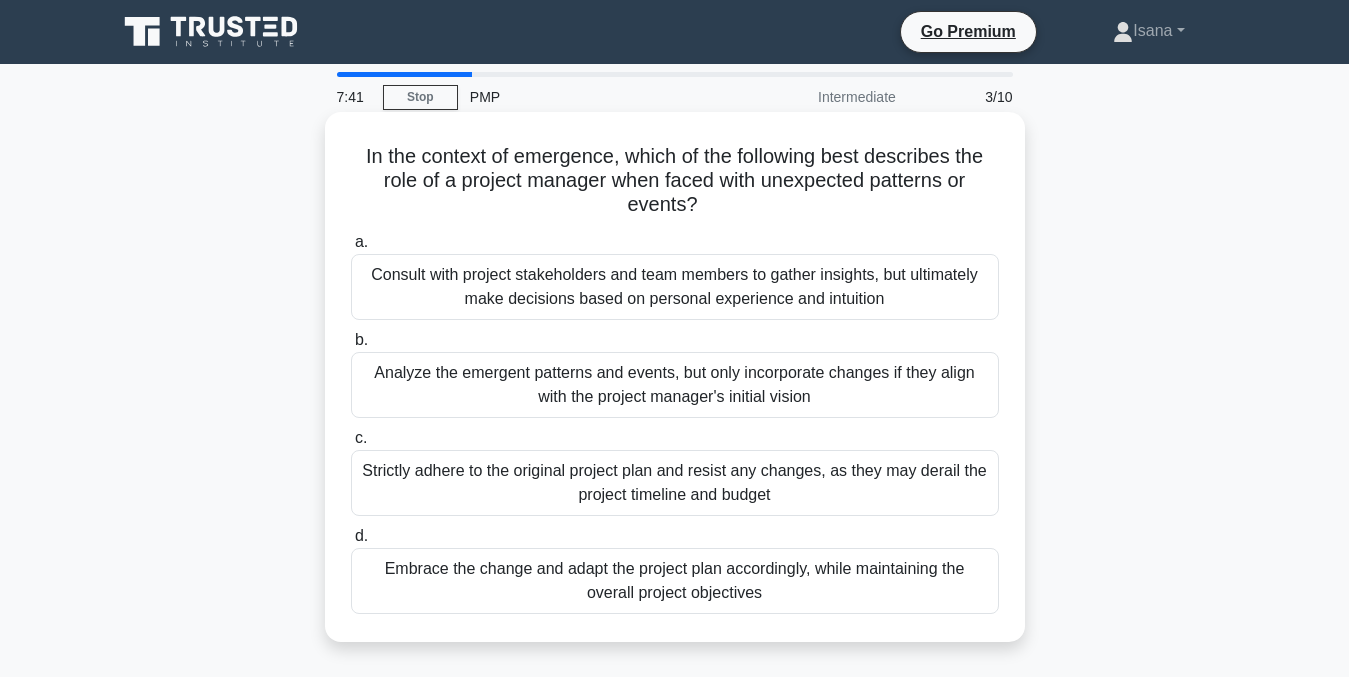 click on "Embrace the change and adapt the project plan accordingly, while maintaining the overall project objectives" at bounding box center [675, 581] 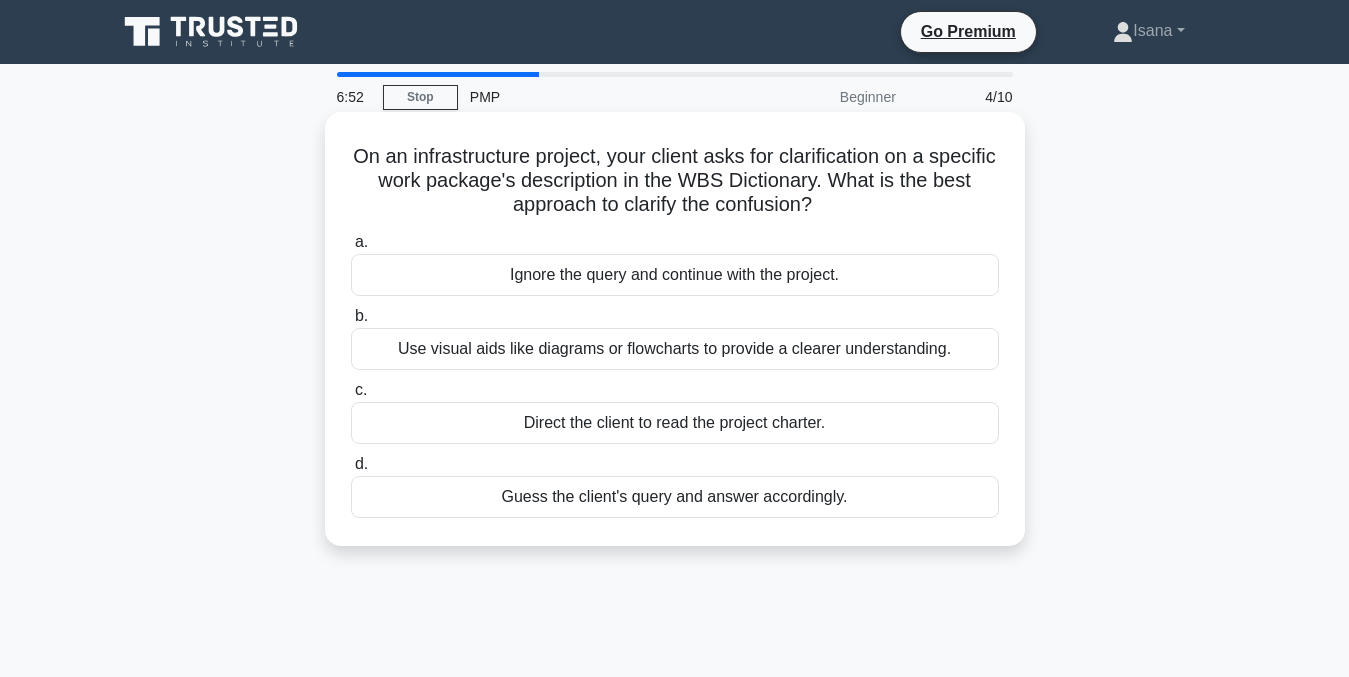 click on "Use visual aids like diagrams or flowcharts to provide a clearer understanding." at bounding box center [675, 349] 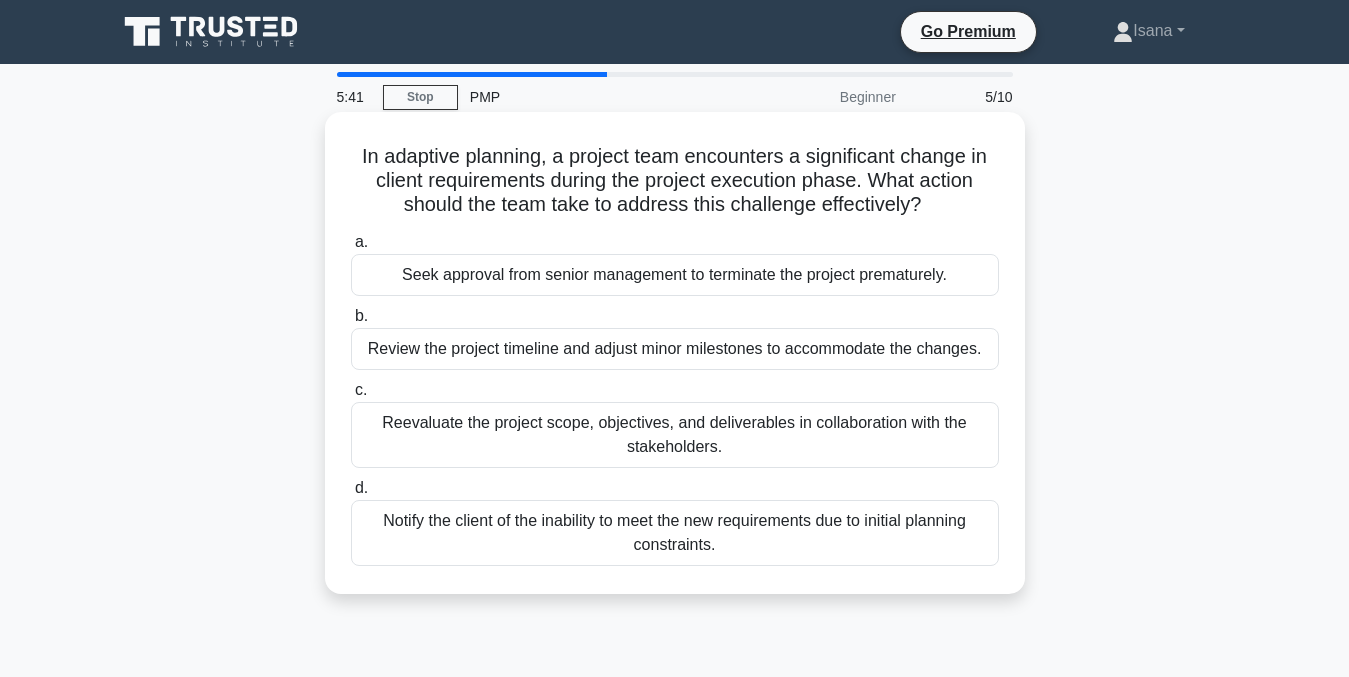 click on "Reevaluate the project scope, objectives, and deliverables in collaboration with the stakeholders." at bounding box center (675, 435) 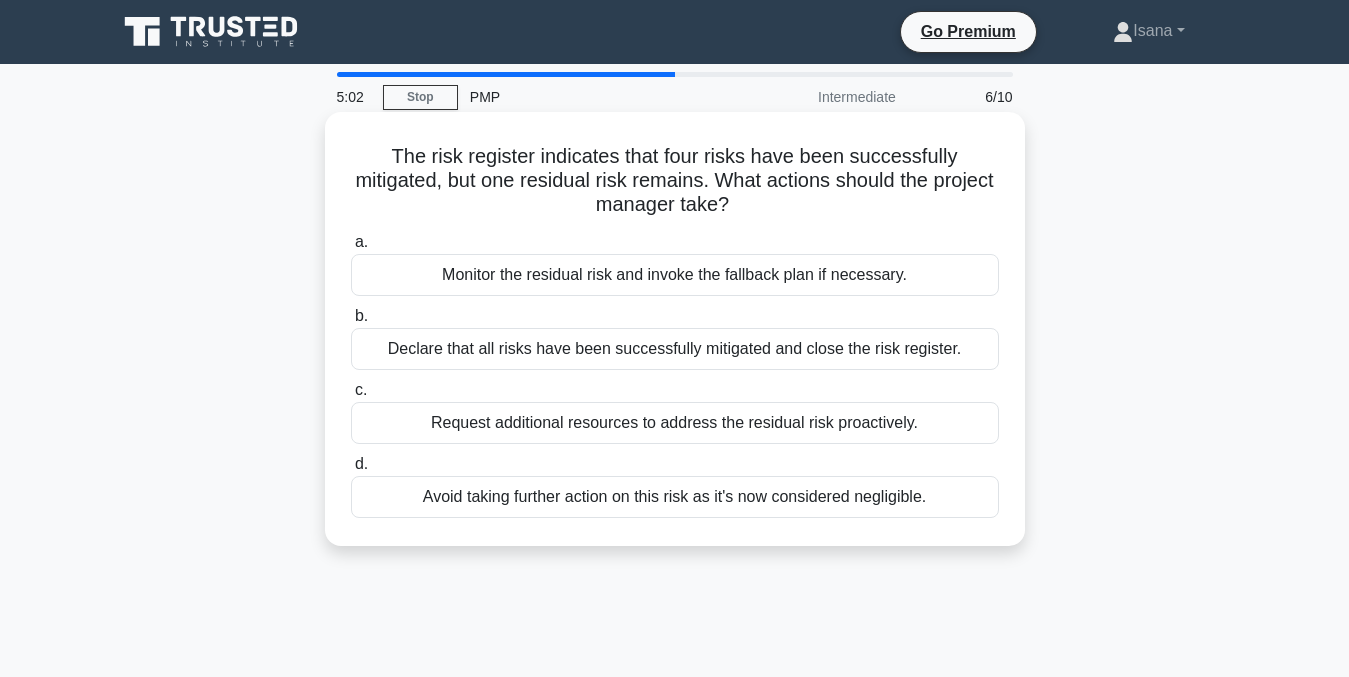 click on "Monitor the residual risk and invoke the fallback plan if necessary." at bounding box center (675, 275) 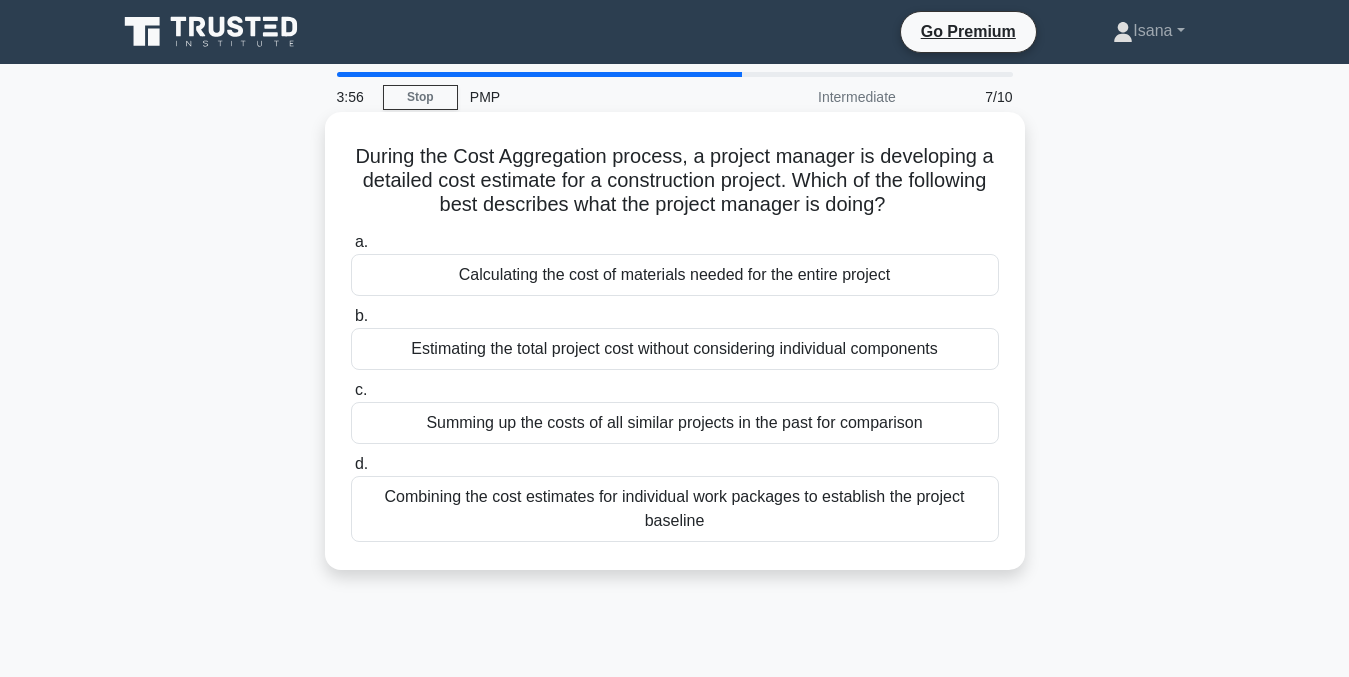 click on "Combining the cost estimates for individual work packages to establish the project baseline" at bounding box center [675, 509] 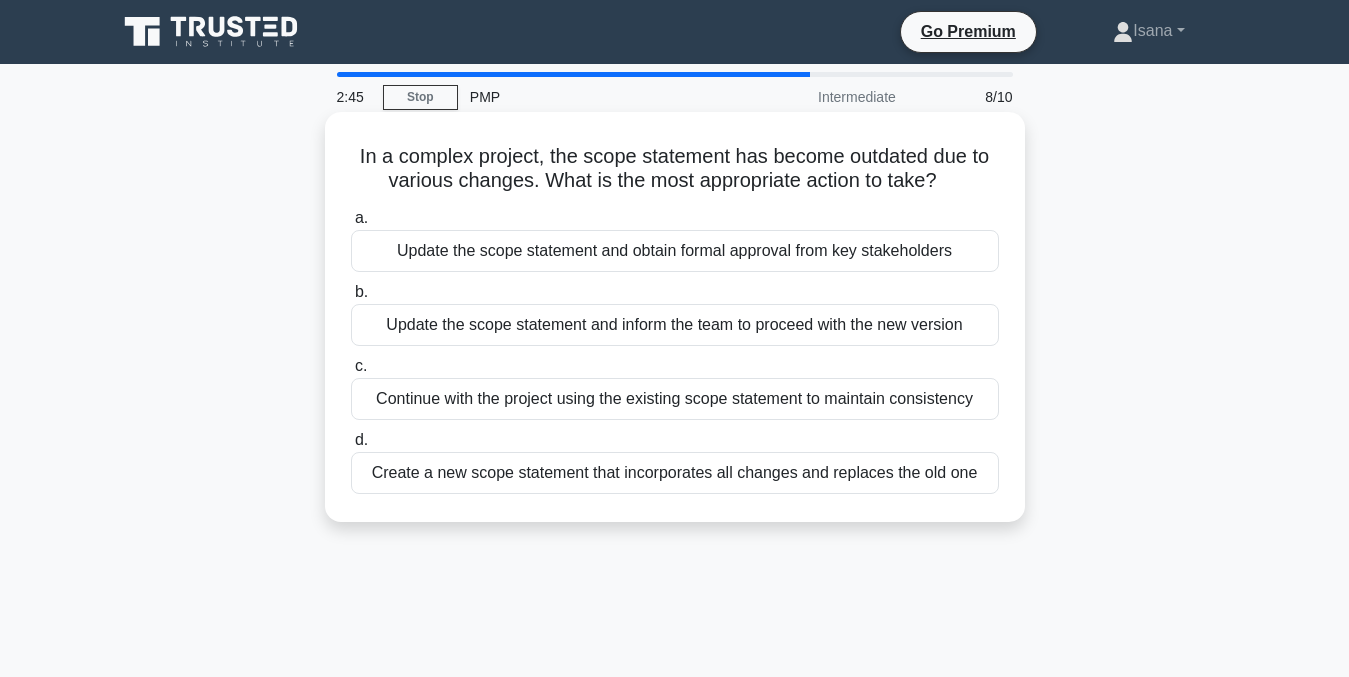 click on "Create a new scope statement that incorporates all changes and replaces the old one" at bounding box center [675, 473] 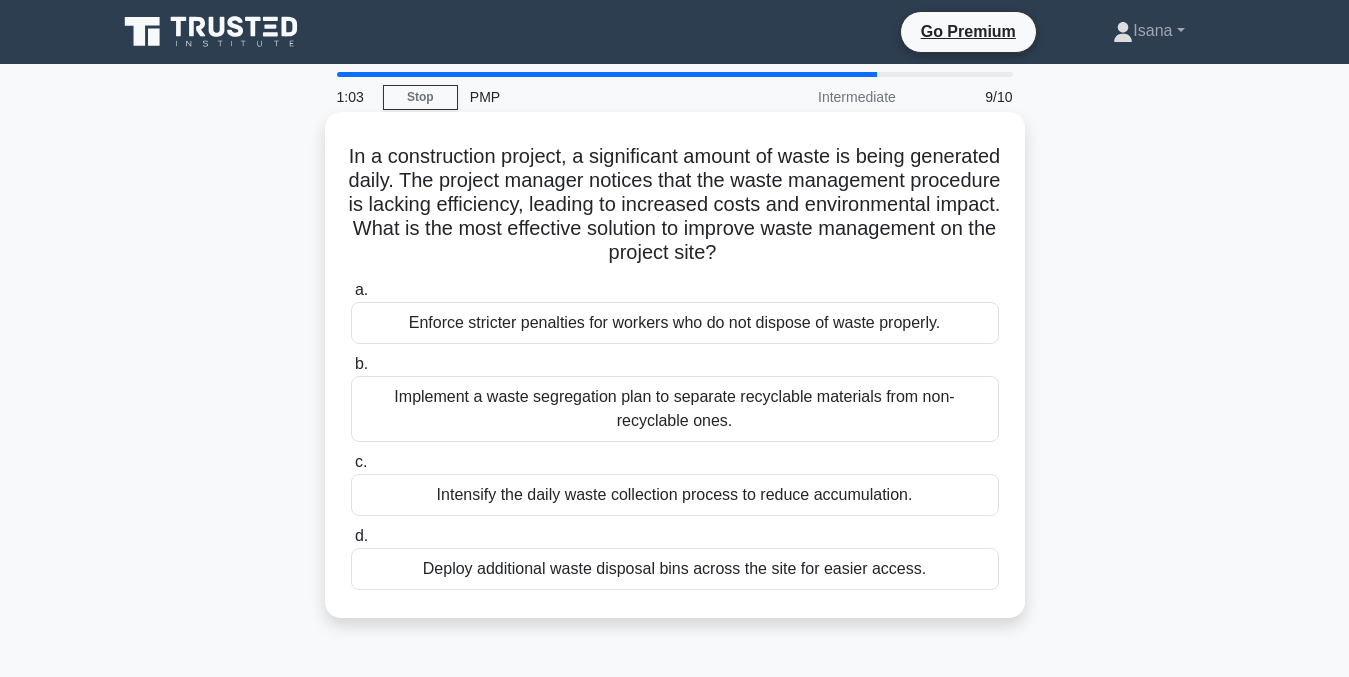 click on "Implement a waste segregation plan to separate recyclable materials from non-recyclable ones." at bounding box center [675, 409] 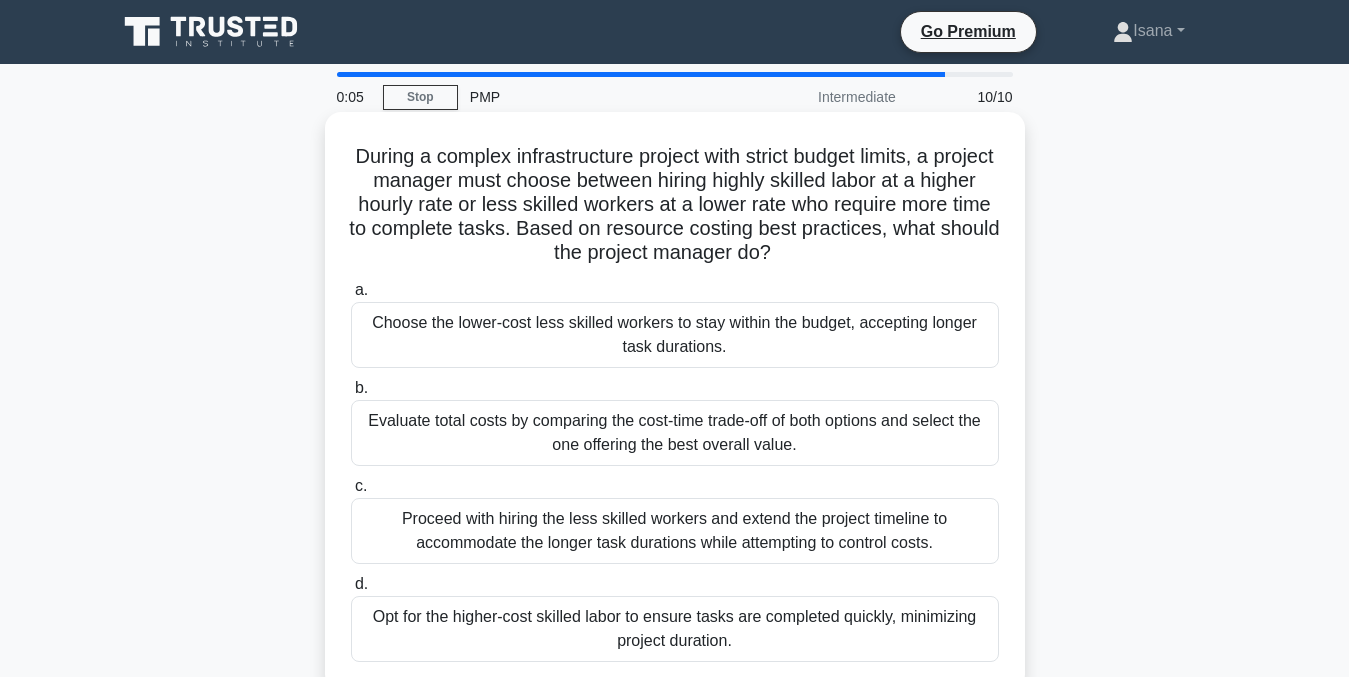 click on "Evaluate total costs by comparing the cost-time trade-off of both options and select the one offering the best overall value." at bounding box center (675, 433) 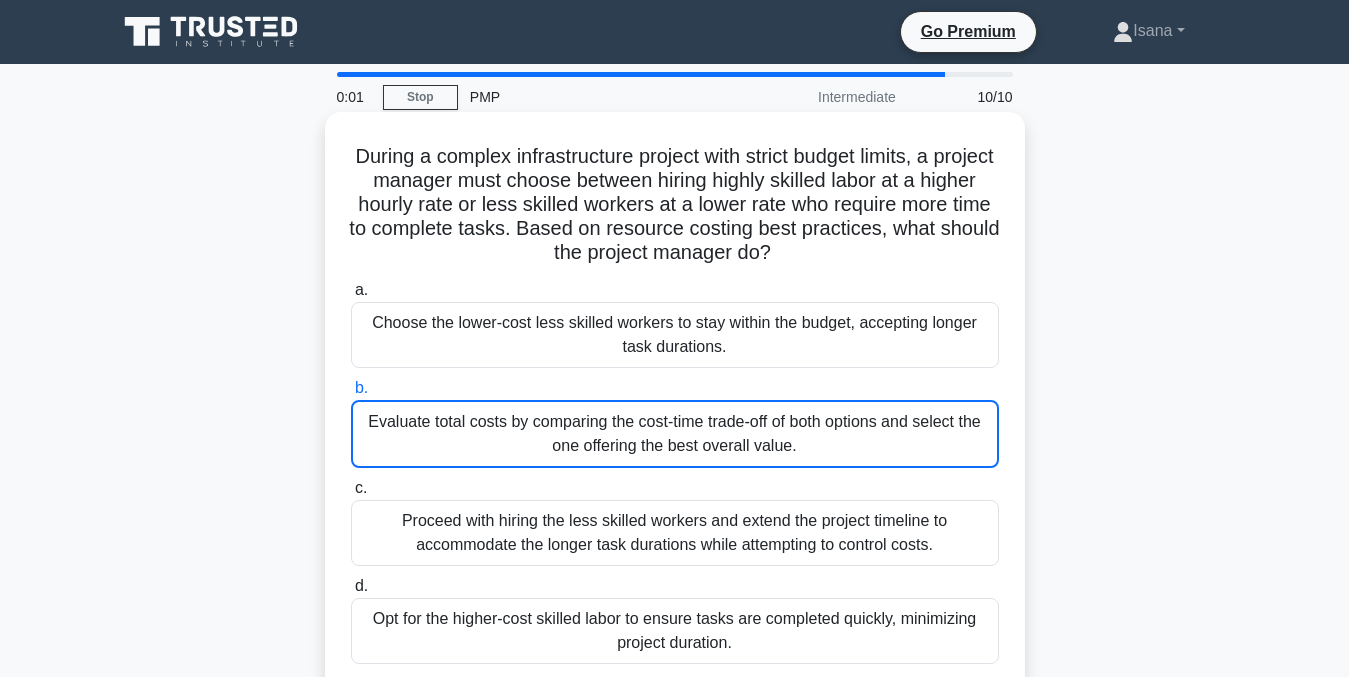 click on "Evaluate total costs by comparing the cost-time trade-off of both options and select the one offering the best overall value." at bounding box center (675, 434) 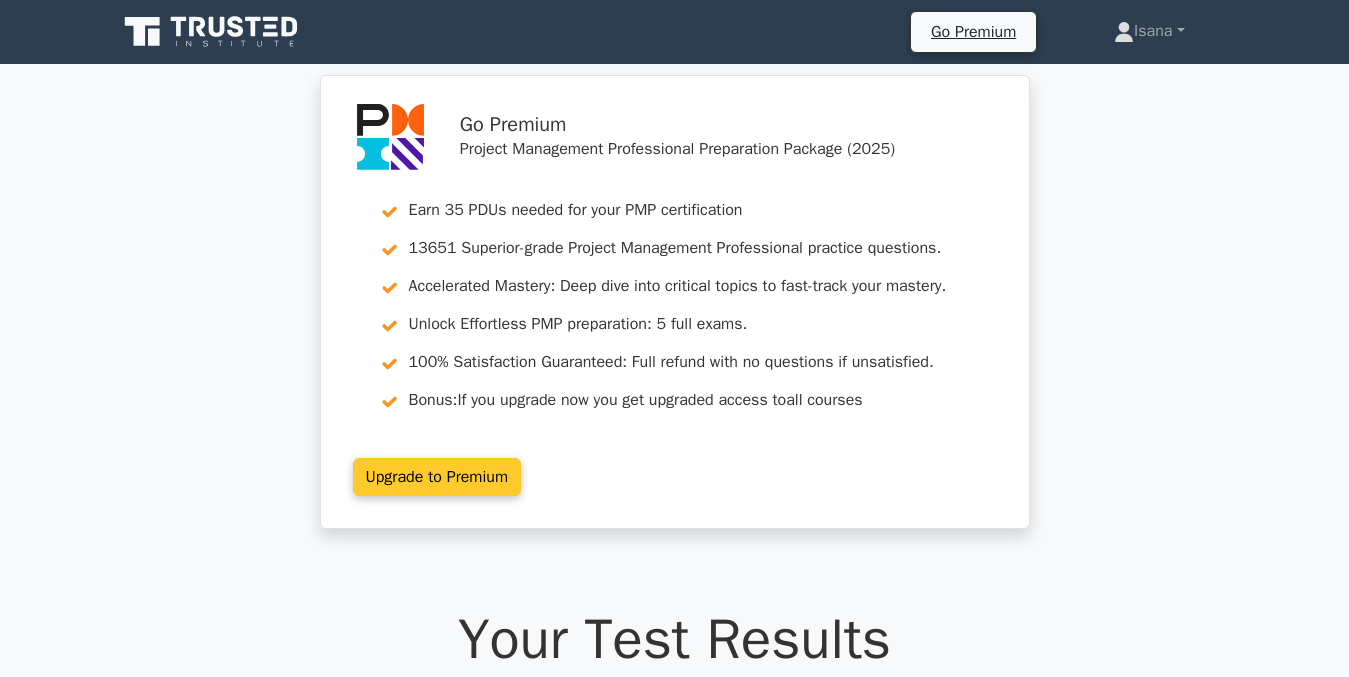 scroll, scrollTop: 0, scrollLeft: 0, axis: both 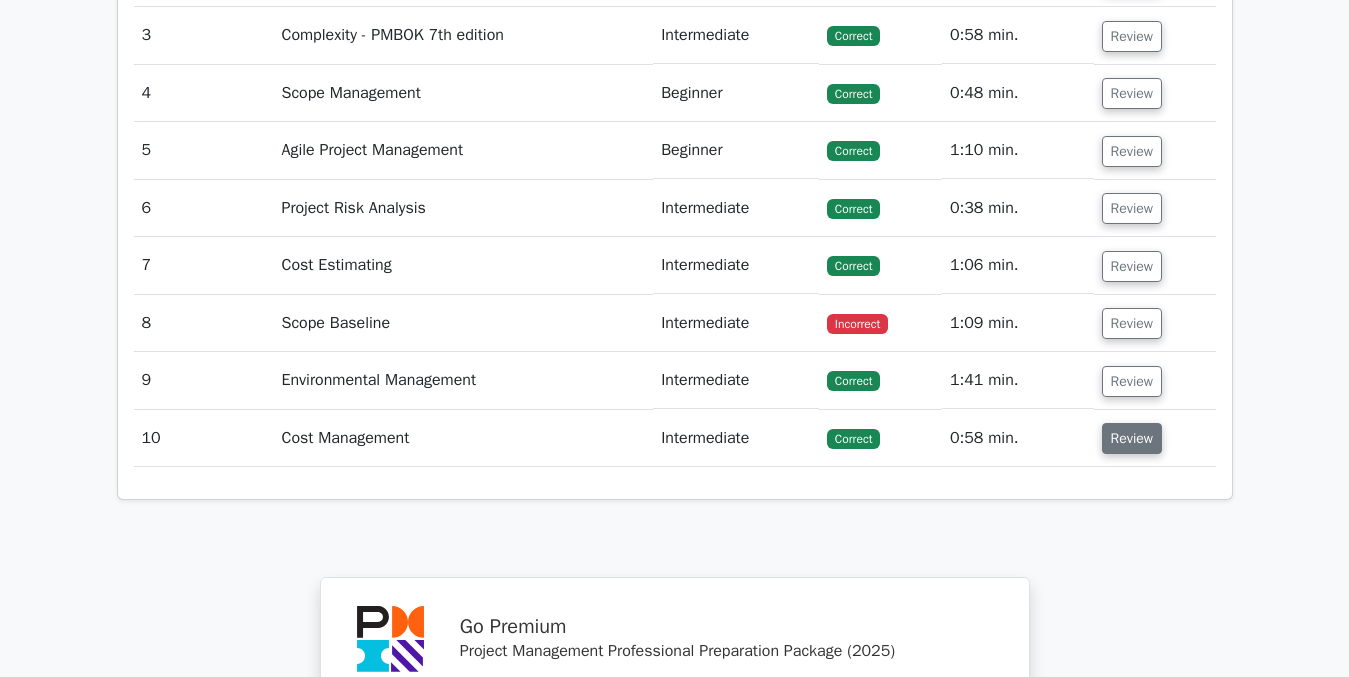 click on "Review" at bounding box center (1132, 438) 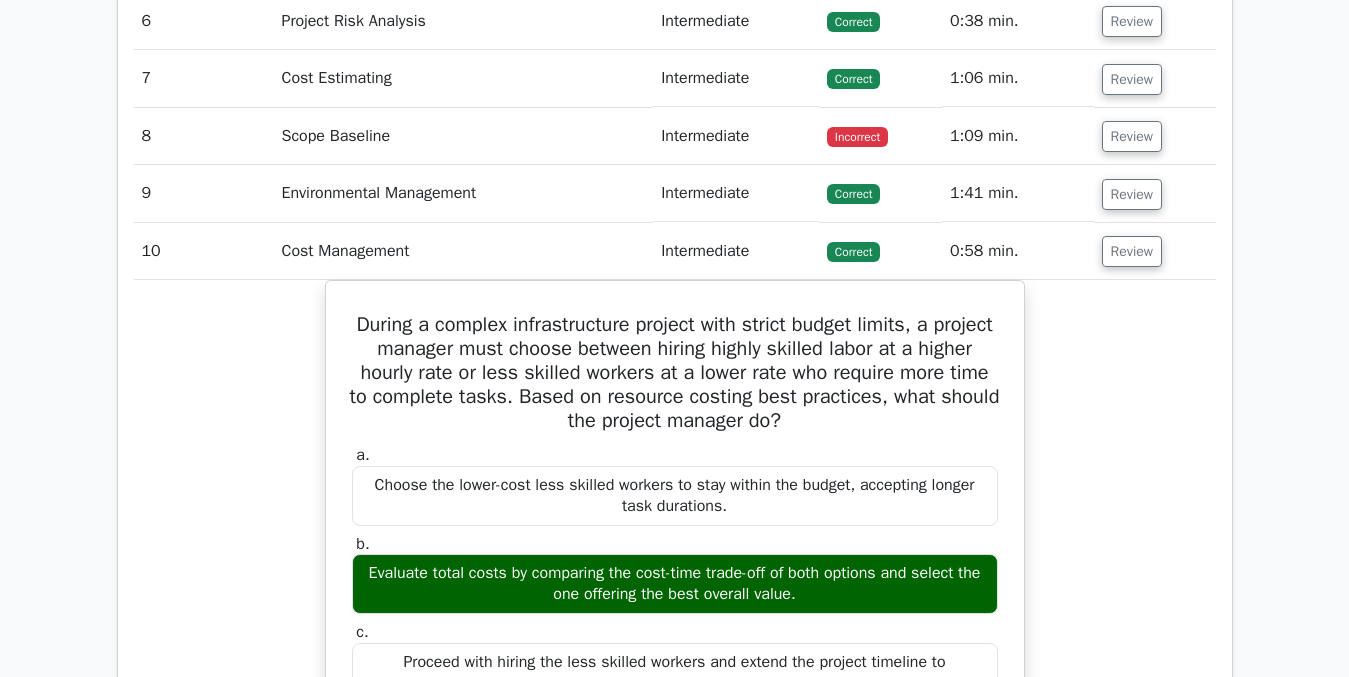 scroll, scrollTop: 2955, scrollLeft: 0, axis: vertical 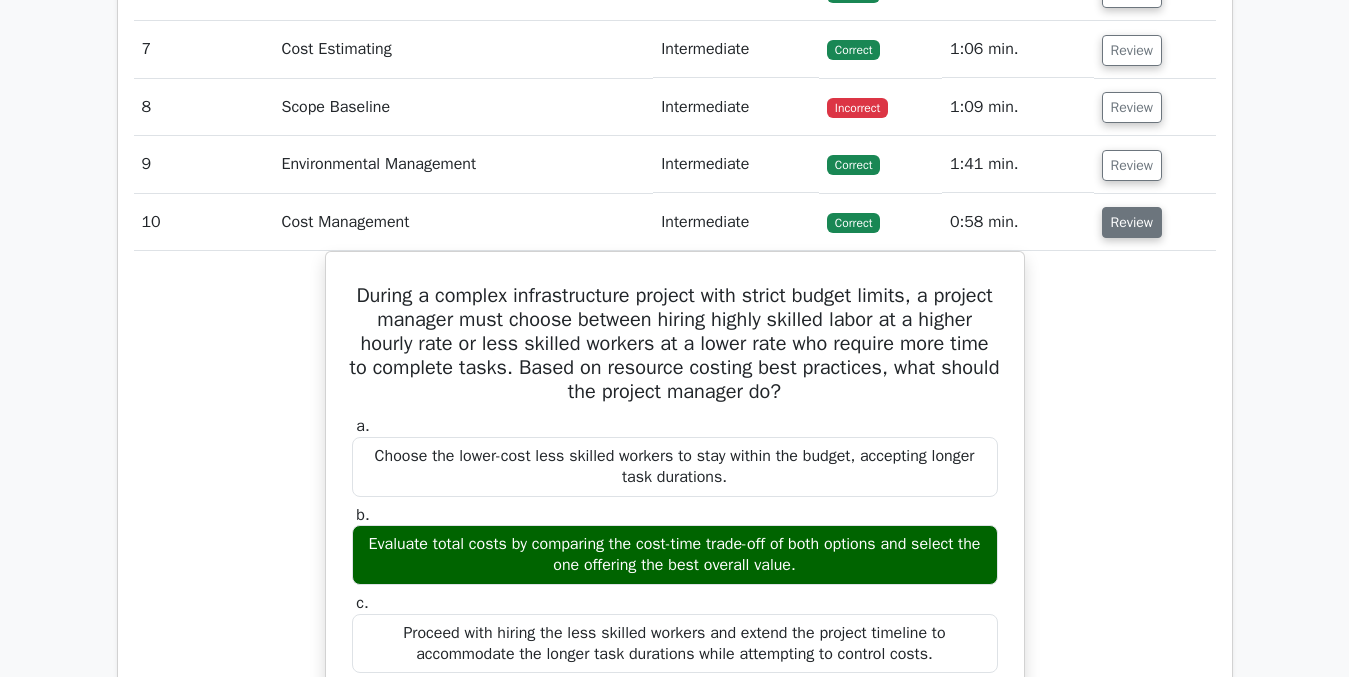 click on "Review" at bounding box center (1132, 222) 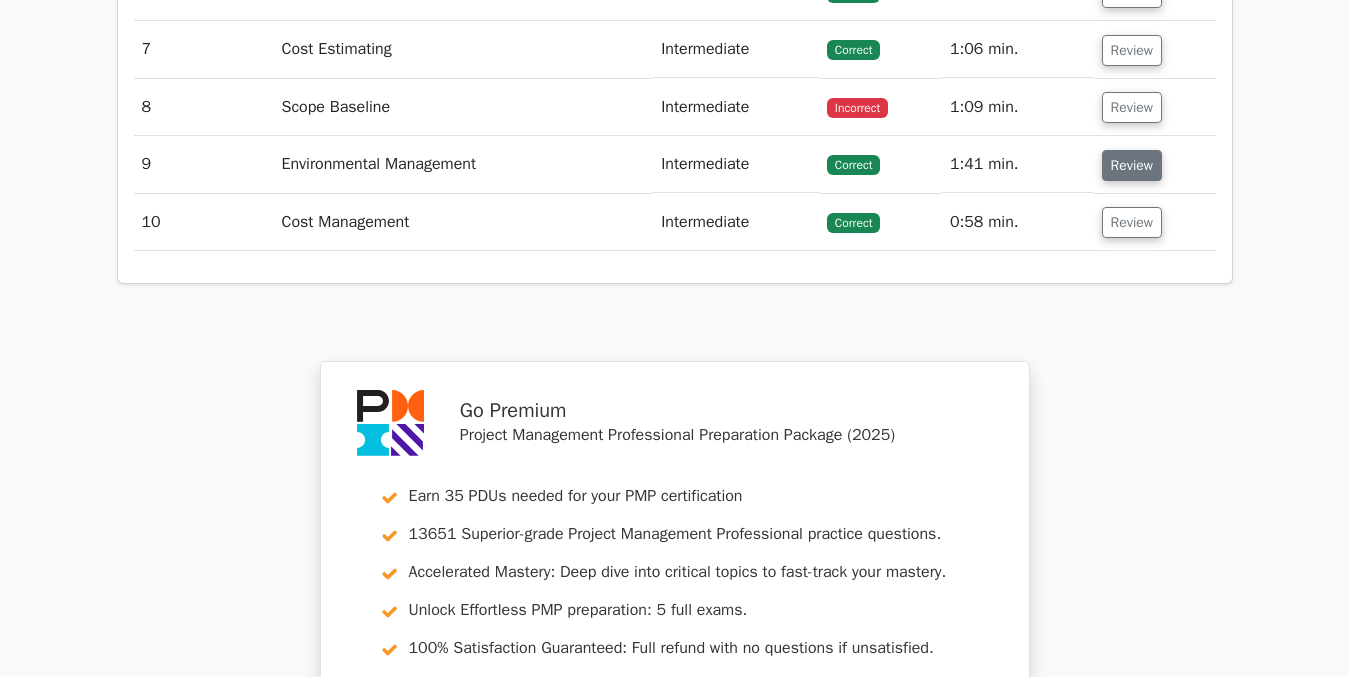 click on "Review" at bounding box center [1132, 165] 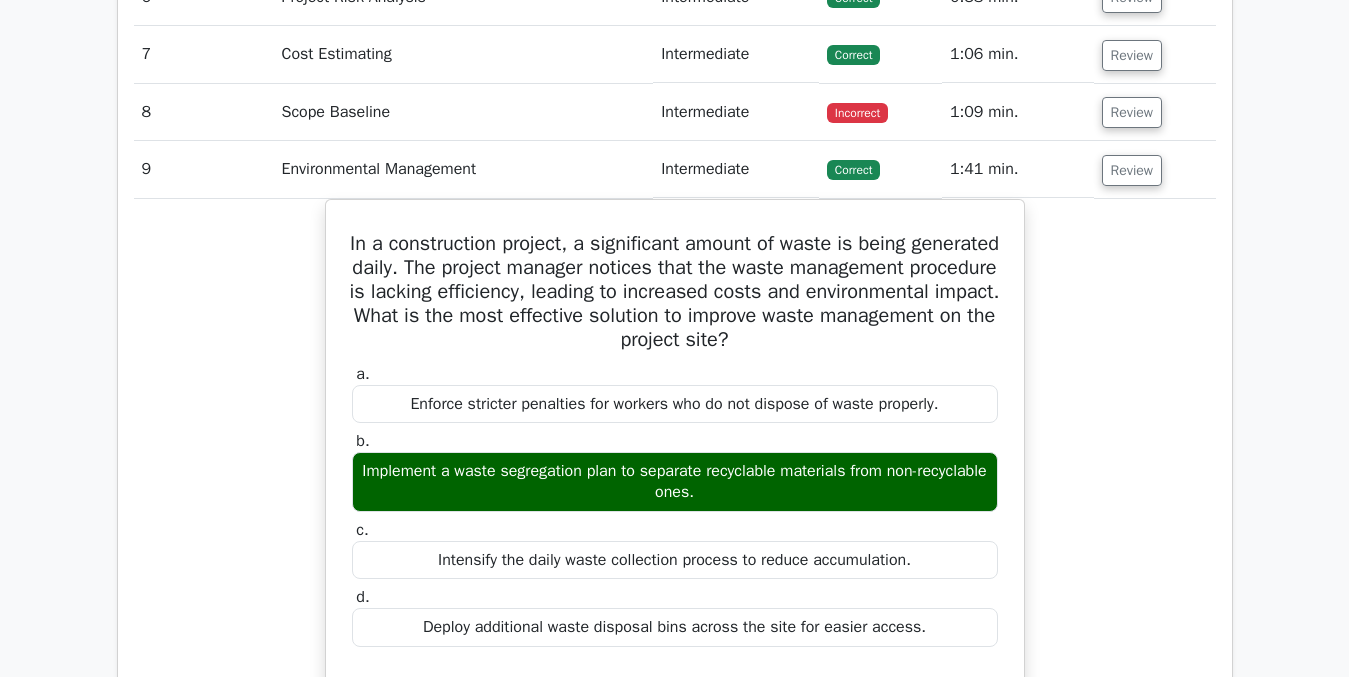 scroll, scrollTop: 2939, scrollLeft: 0, axis: vertical 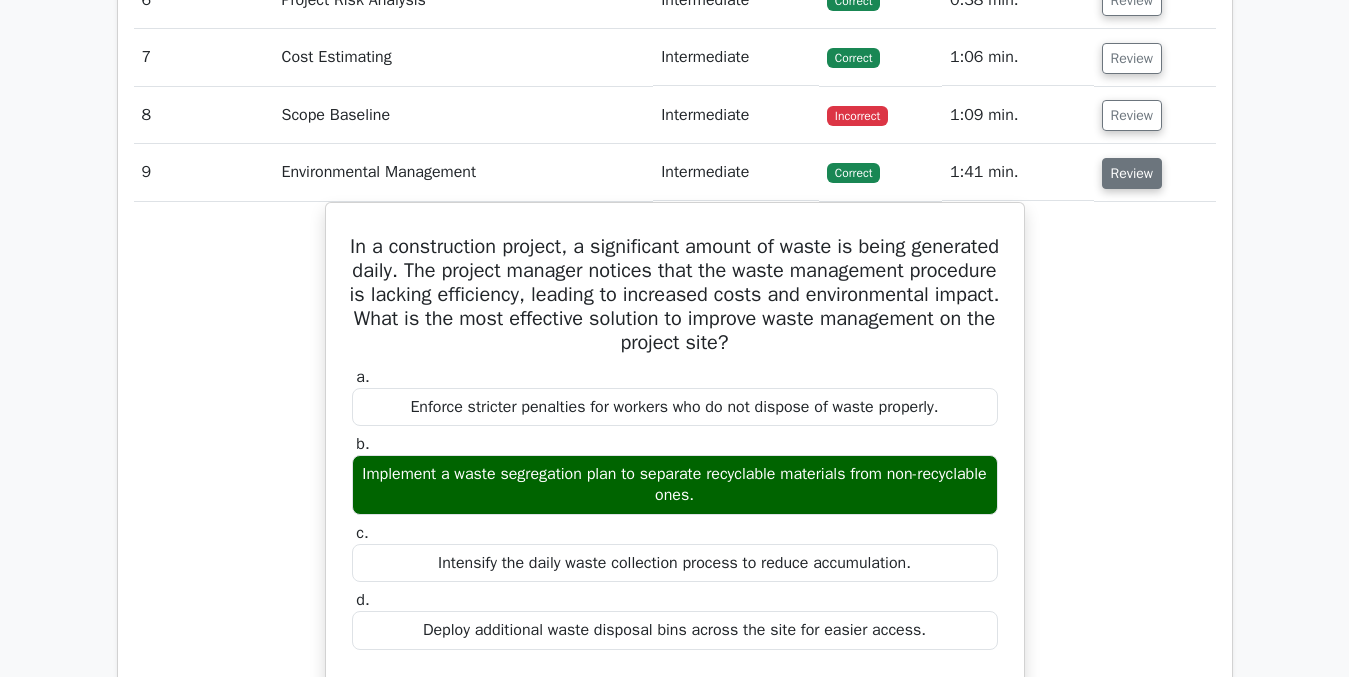click on "Review" at bounding box center (1132, 173) 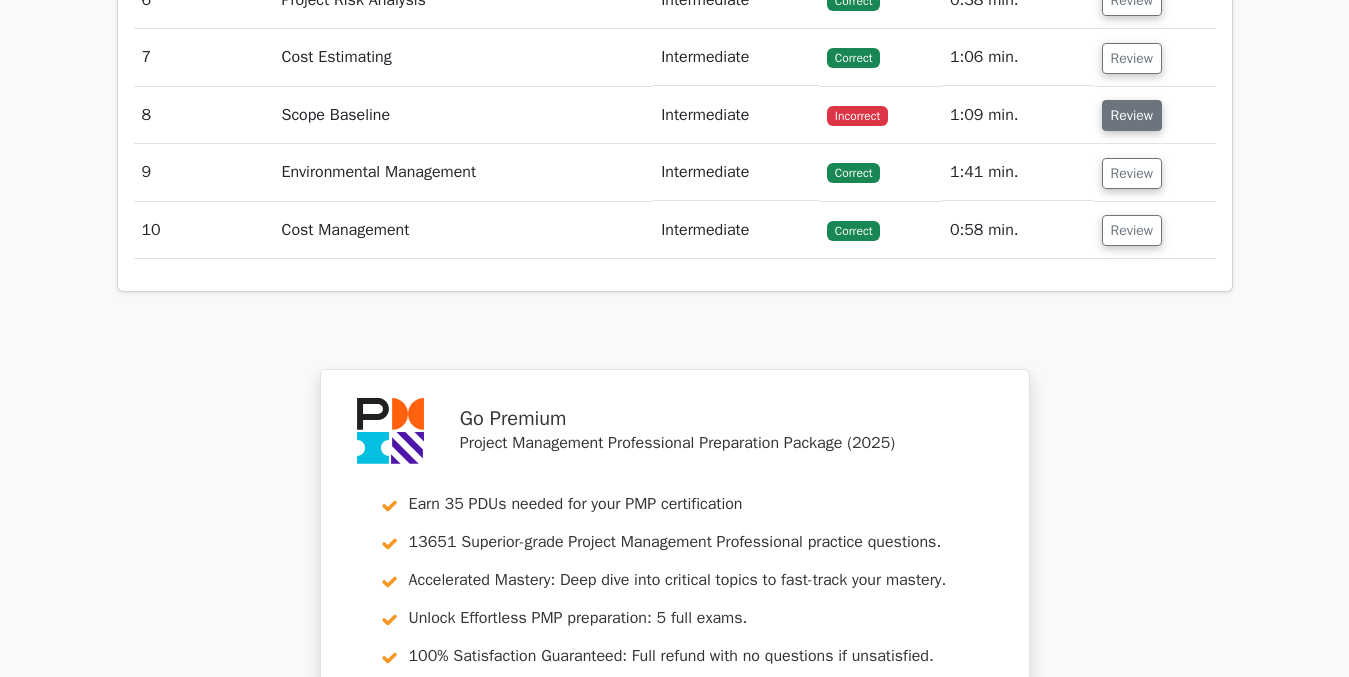 click on "Review" at bounding box center [1132, 115] 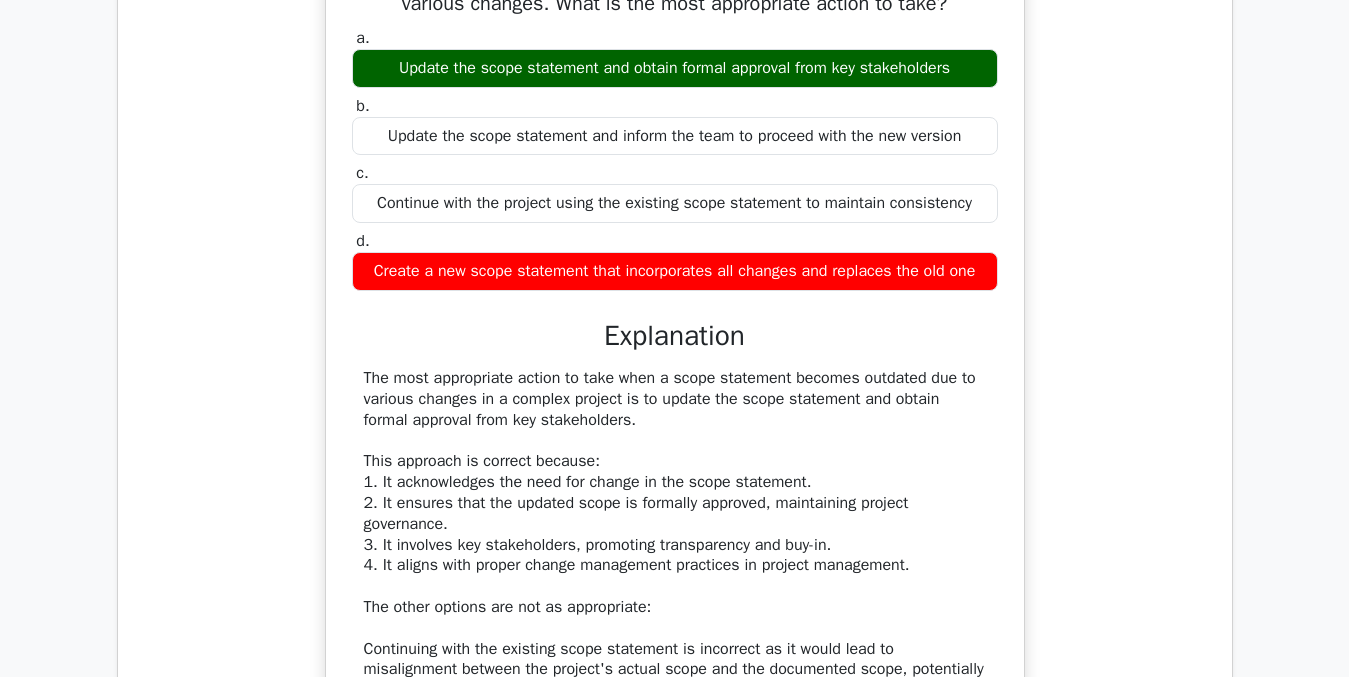 scroll, scrollTop: 3178, scrollLeft: 0, axis: vertical 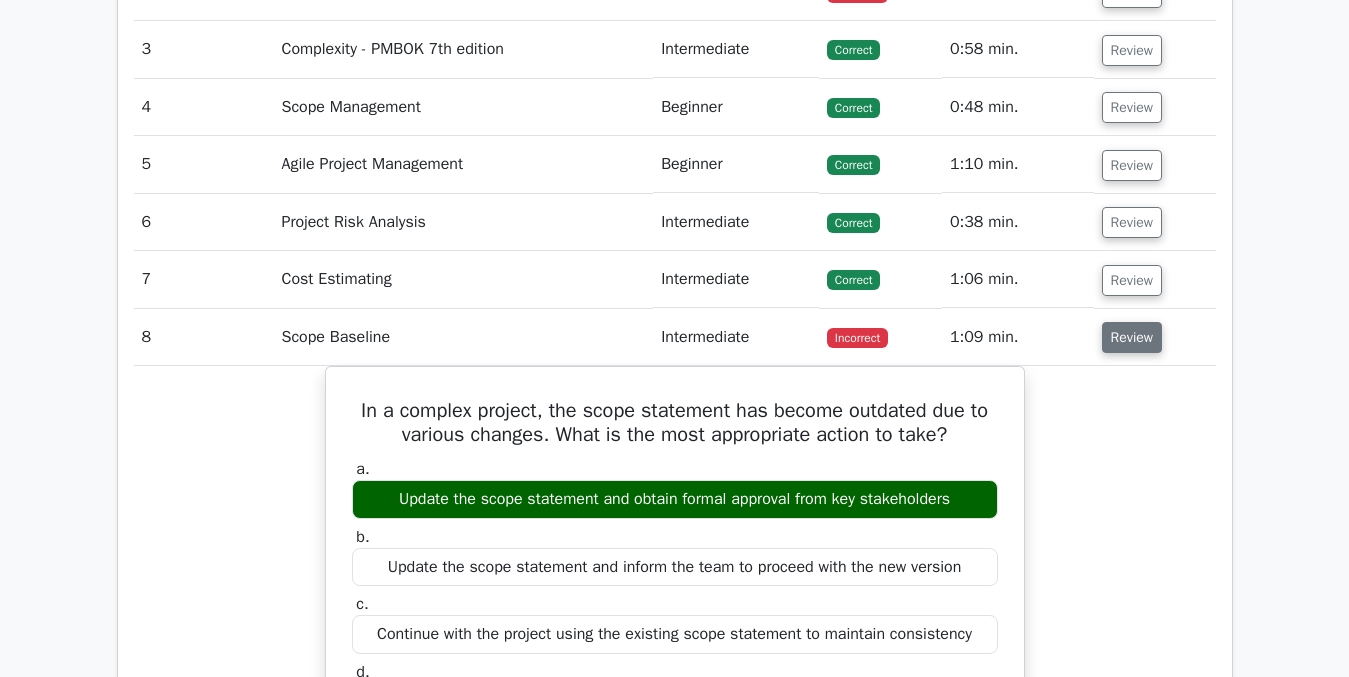 click on "Review" at bounding box center (1132, 337) 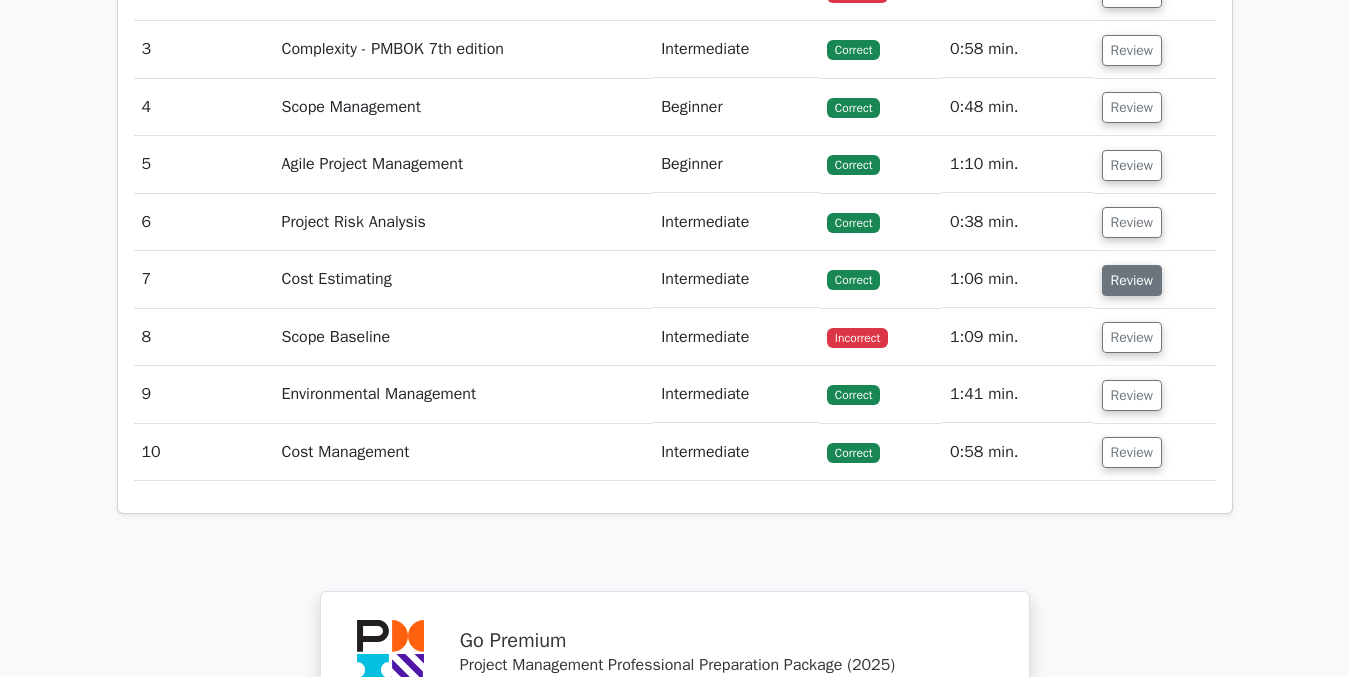 click on "Review" at bounding box center (1132, 280) 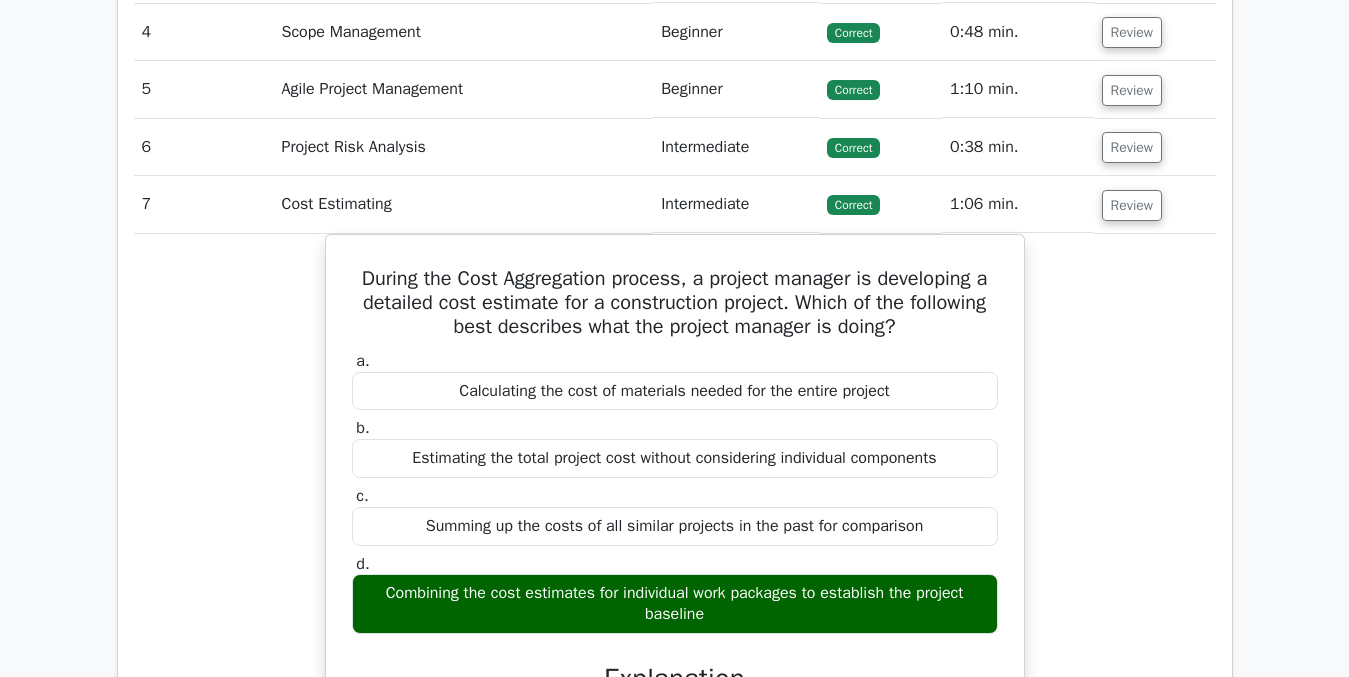 scroll, scrollTop: 2789, scrollLeft: 0, axis: vertical 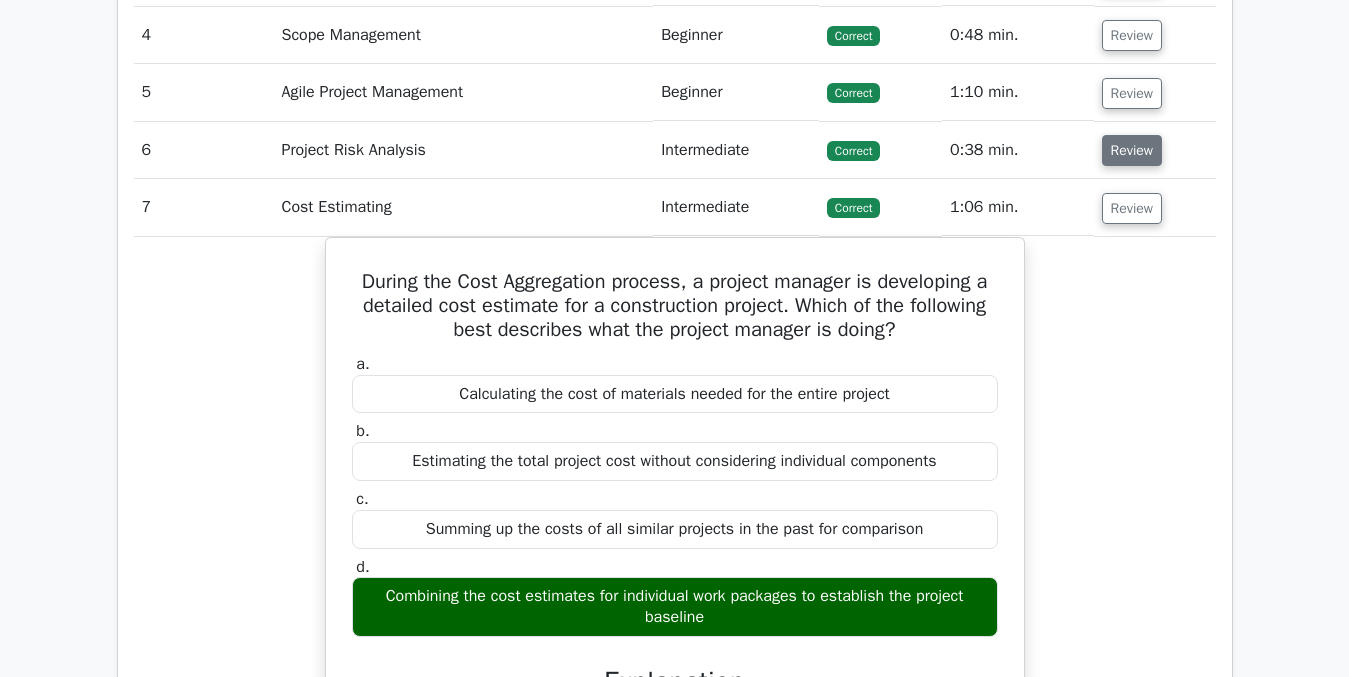click on "Review" at bounding box center (1132, 150) 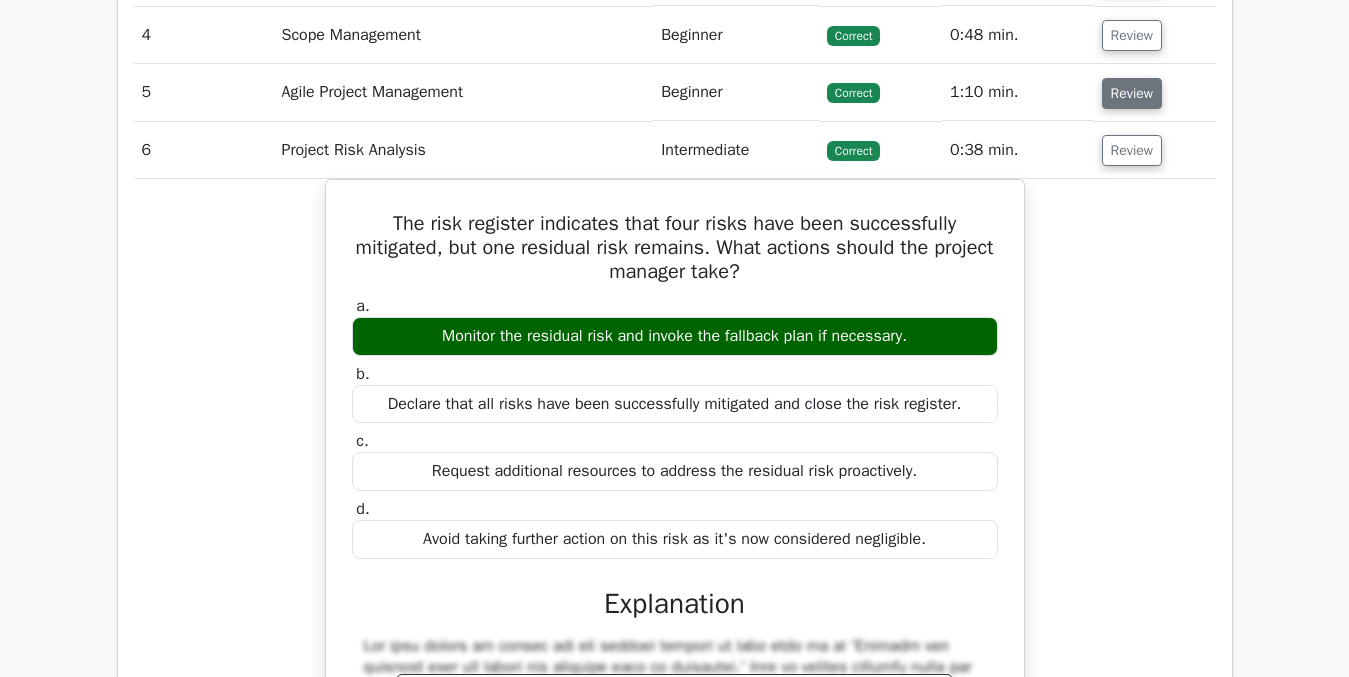 click on "Review" at bounding box center [1132, 93] 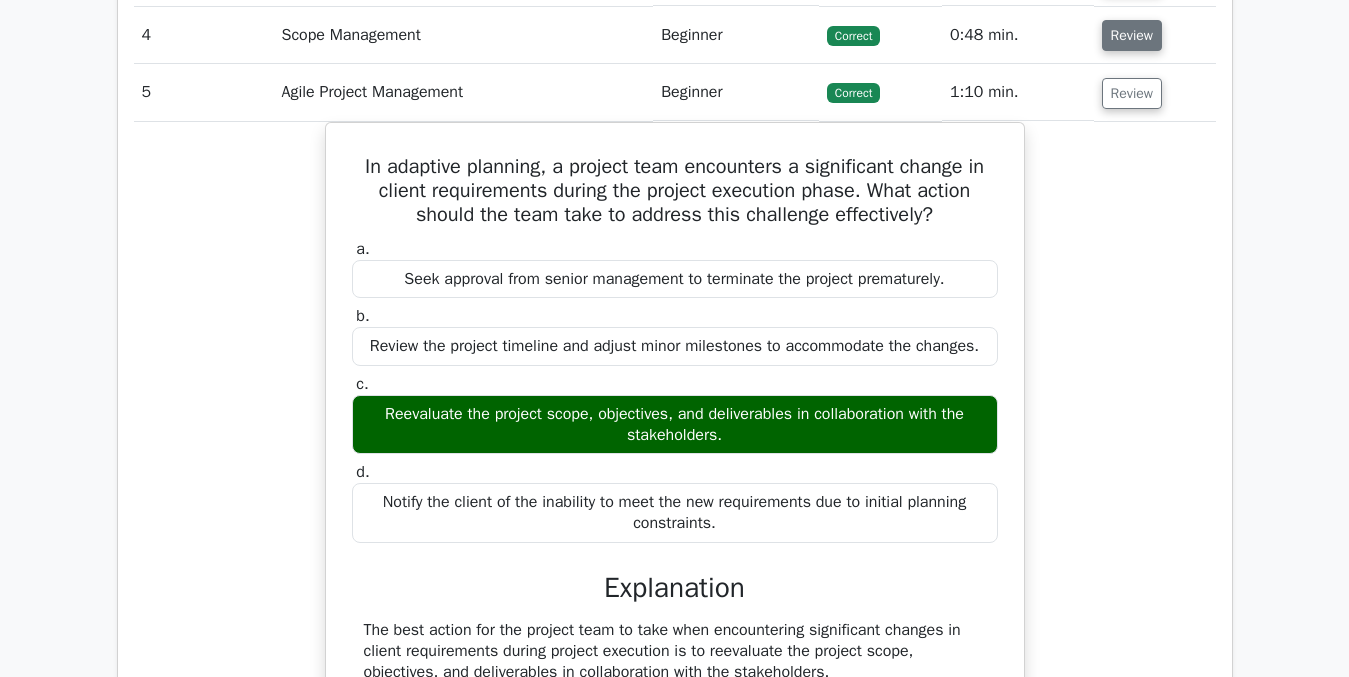 click on "Review" at bounding box center (1132, 35) 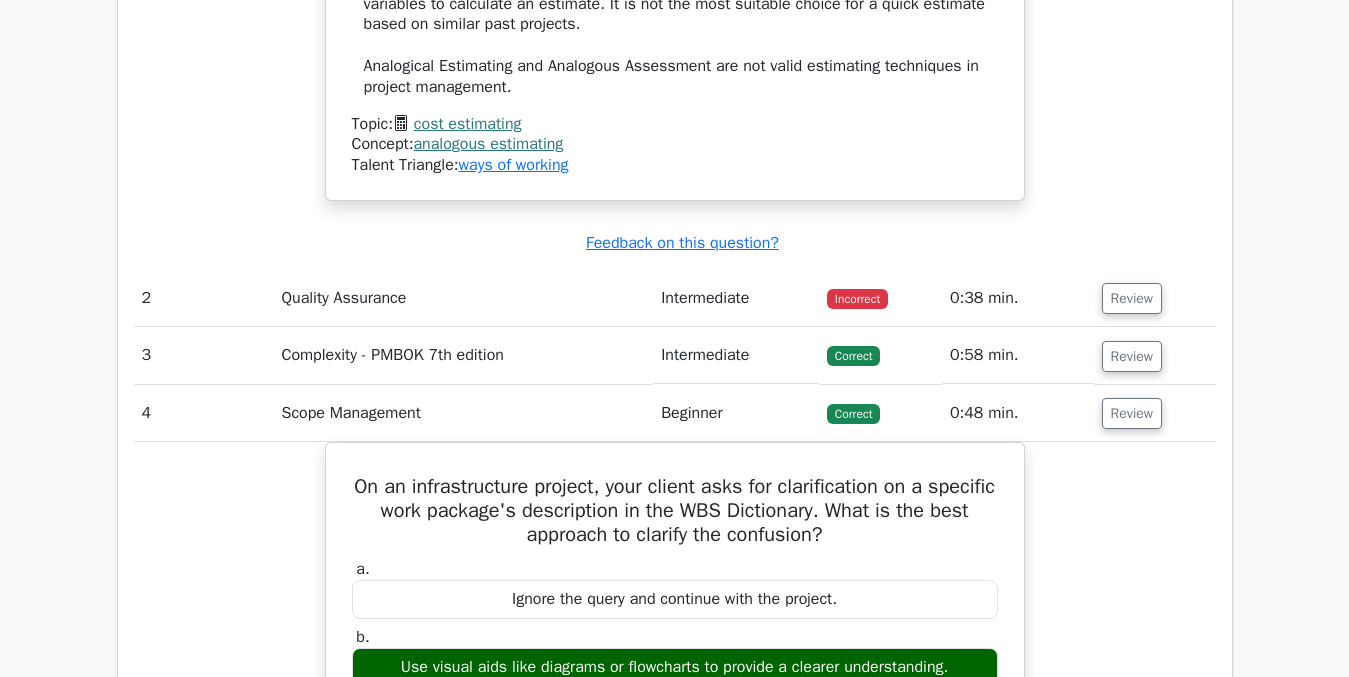 scroll, scrollTop: 2379, scrollLeft: 0, axis: vertical 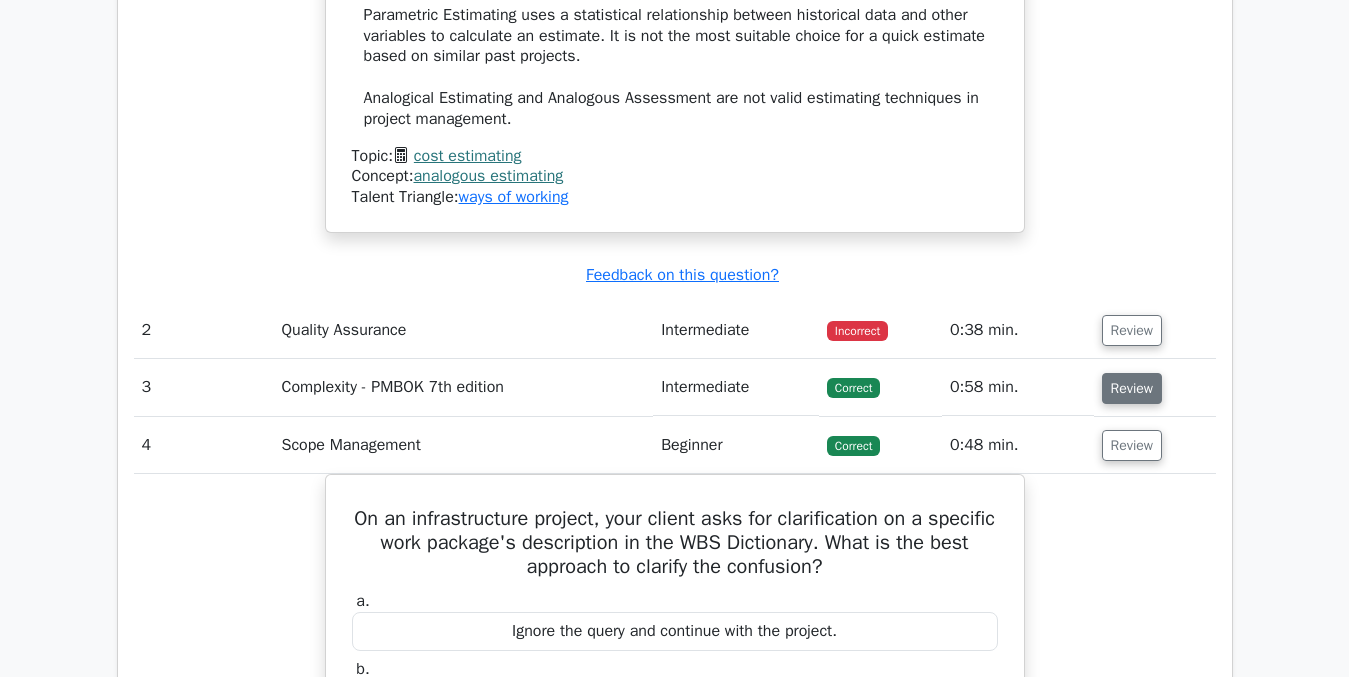 click on "Review" at bounding box center [1132, 388] 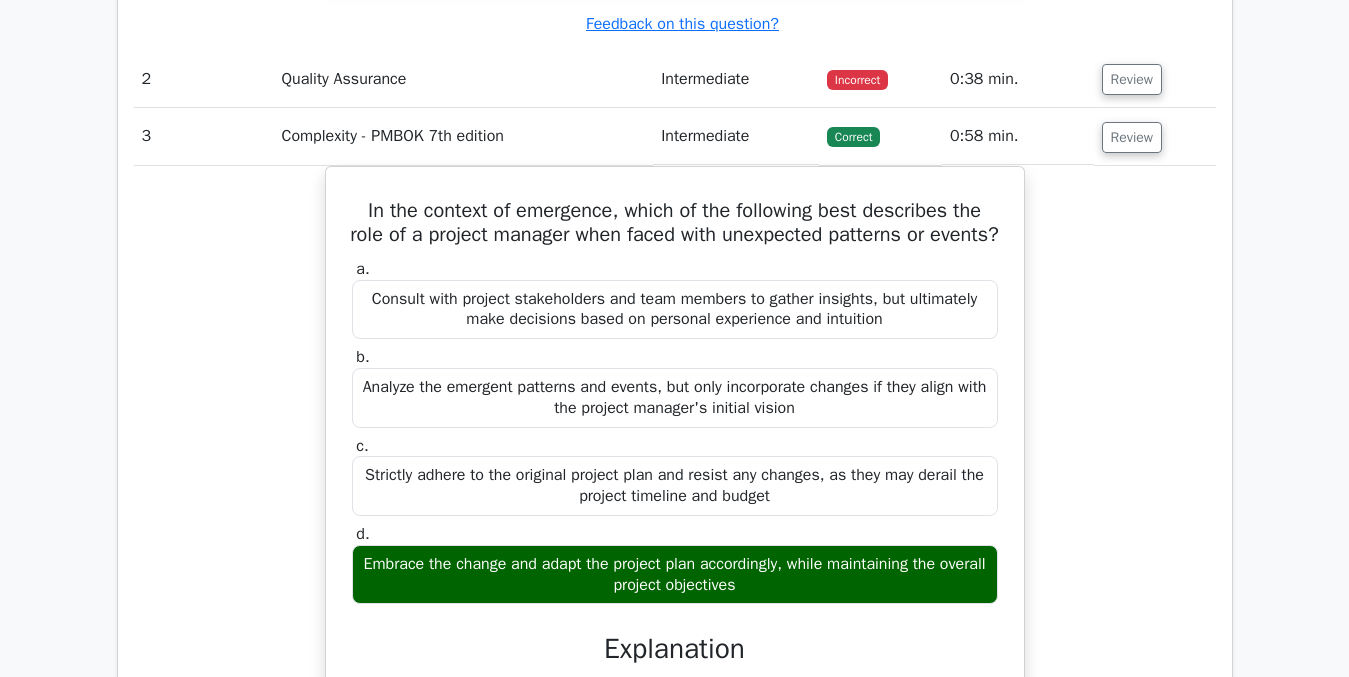 scroll, scrollTop: 2691, scrollLeft: 0, axis: vertical 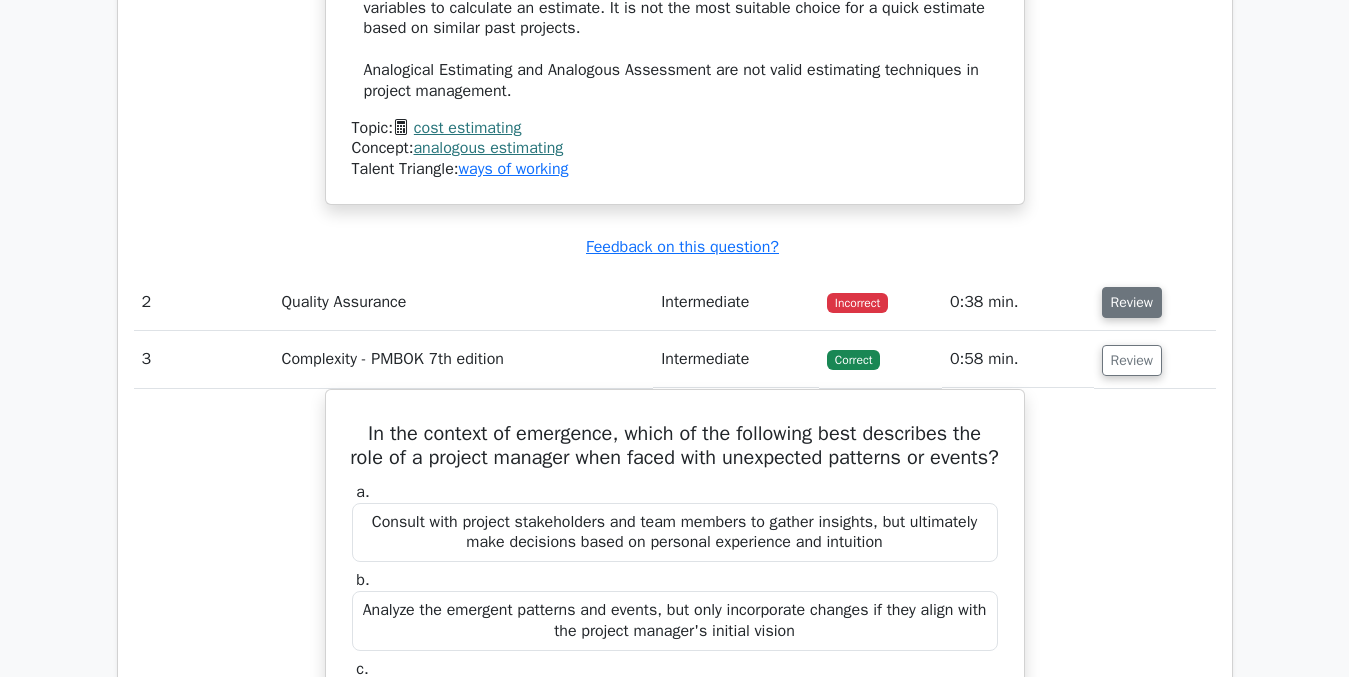 click on "Review" at bounding box center [1132, 302] 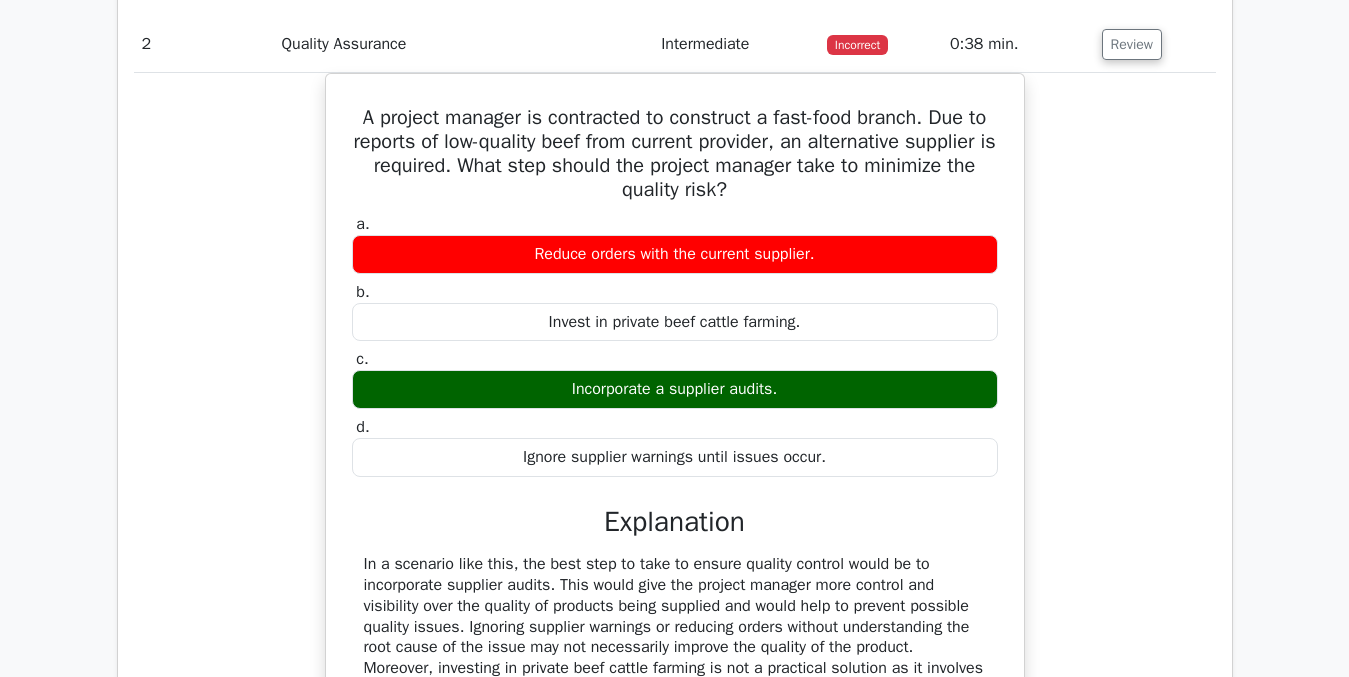 scroll, scrollTop: 2655, scrollLeft: 0, axis: vertical 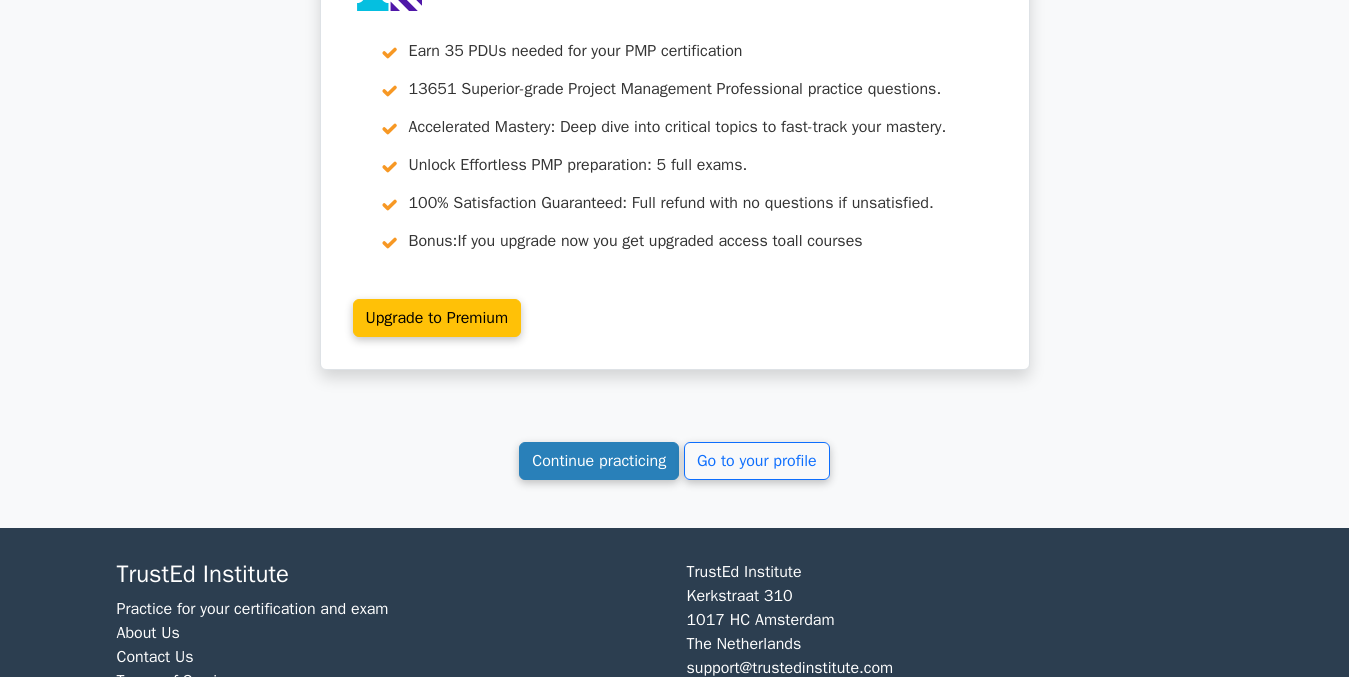 click on "Continue practicing" at bounding box center [599, 461] 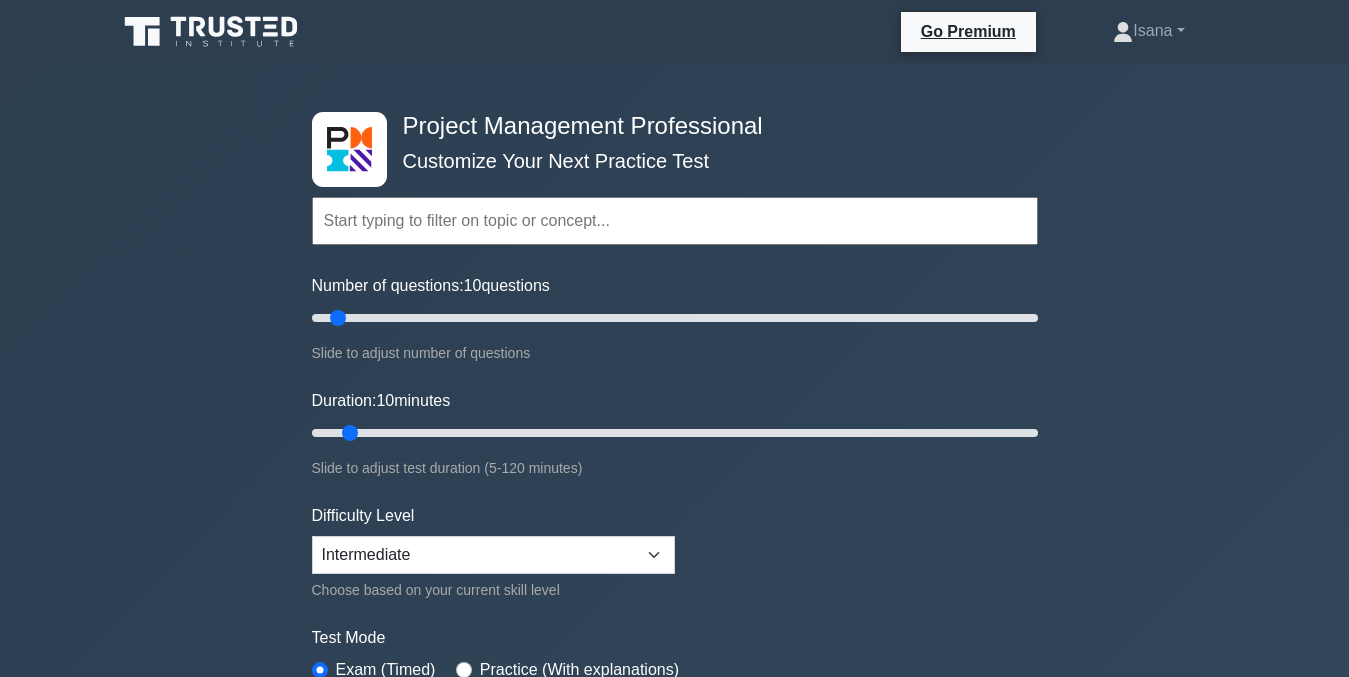 scroll, scrollTop: 0, scrollLeft: 0, axis: both 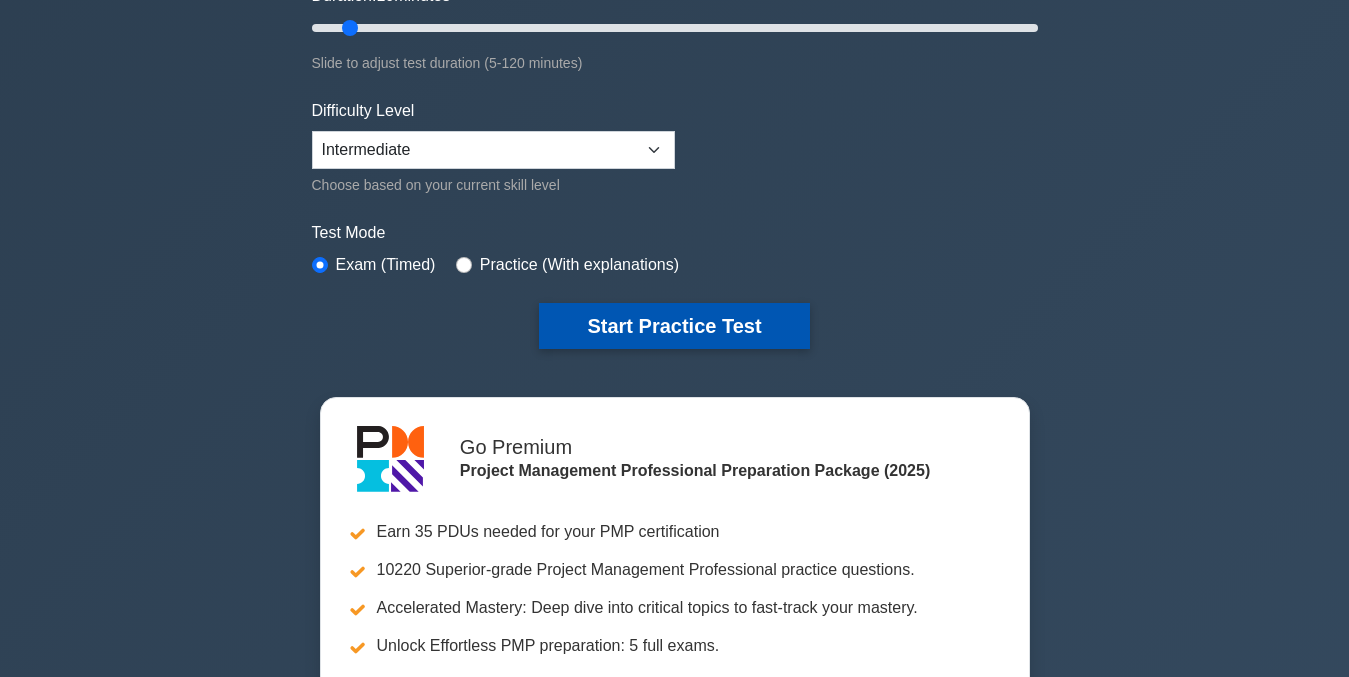 click on "Start Practice Test" at bounding box center [674, 326] 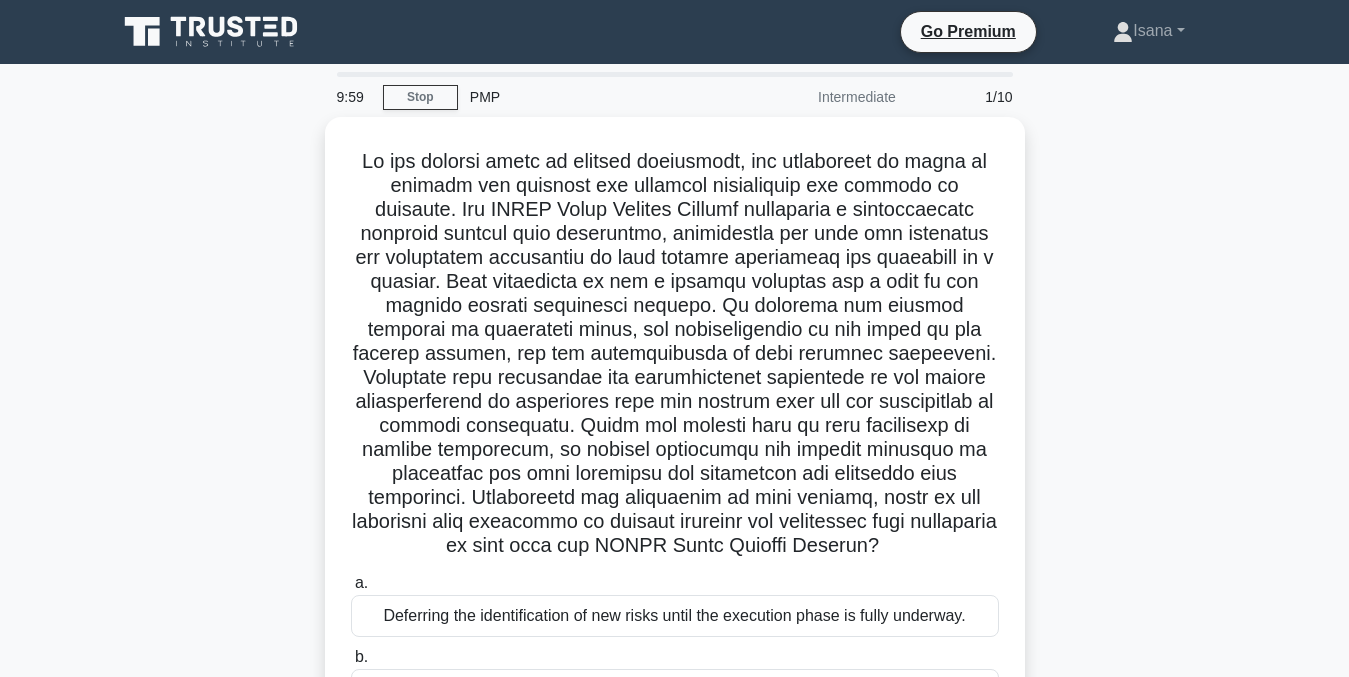 scroll, scrollTop: 0, scrollLeft: 0, axis: both 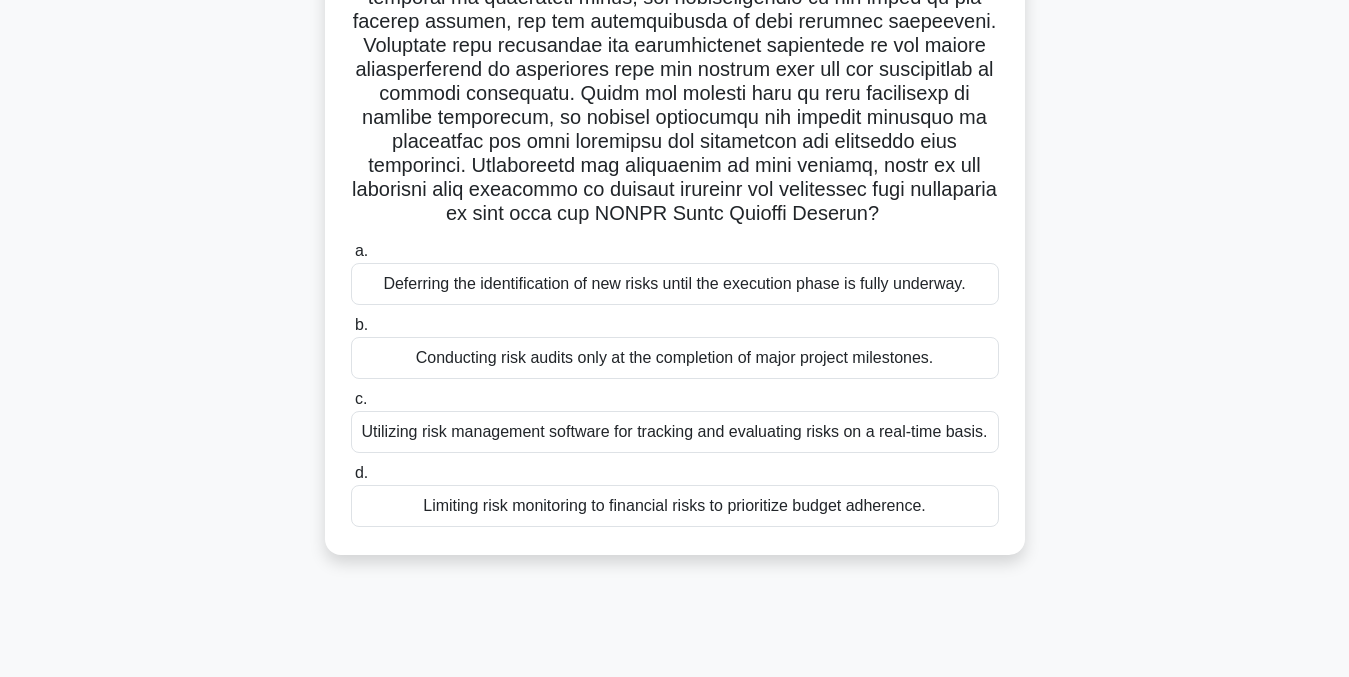 click on "Utilizing risk management software for tracking and evaluating risks on a real-time basis." at bounding box center [675, 432] 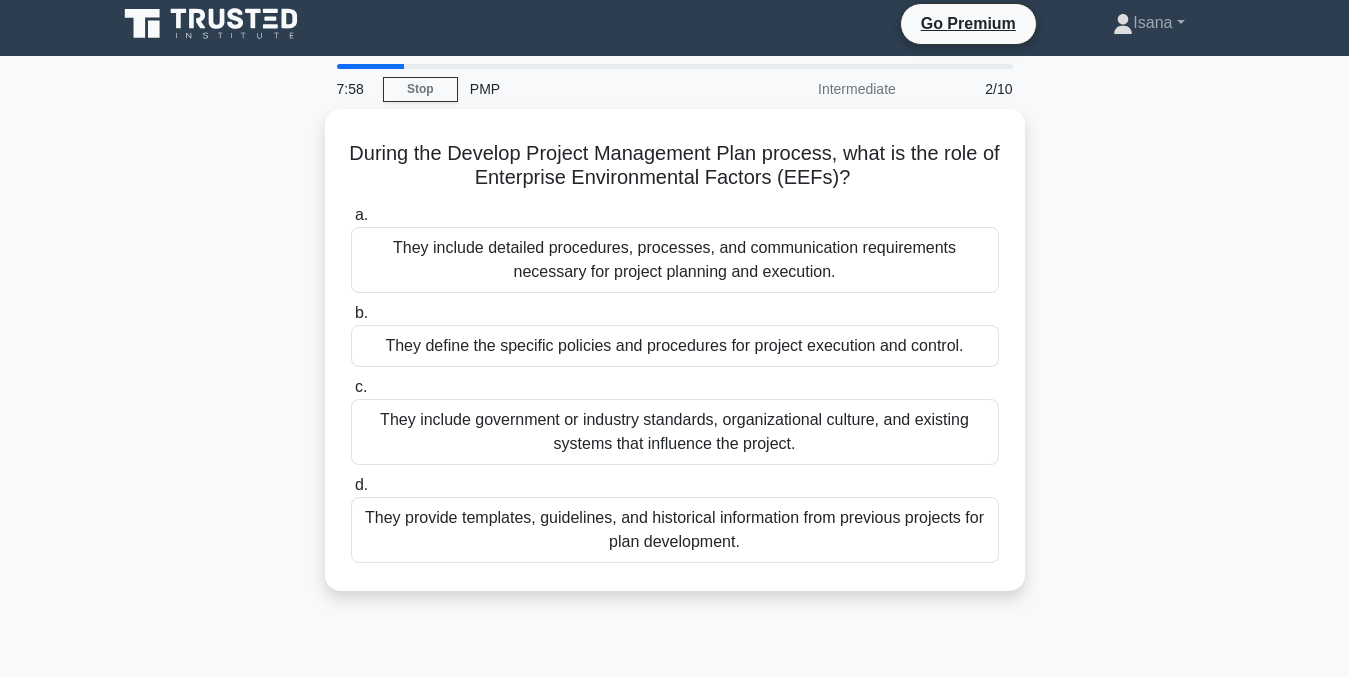 scroll, scrollTop: 0, scrollLeft: 0, axis: both 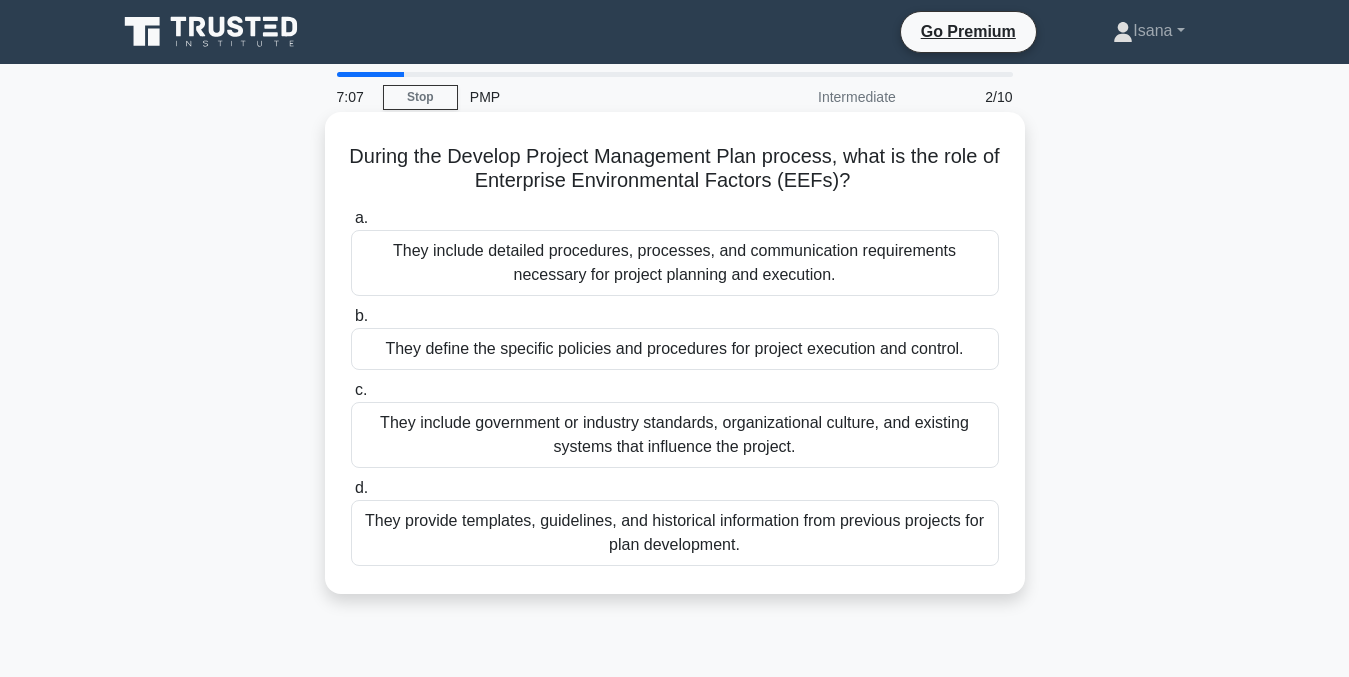 click on "They include government or industry standards, organizational culture, and existing systems that influence the project." at bounding box center (675, 435) 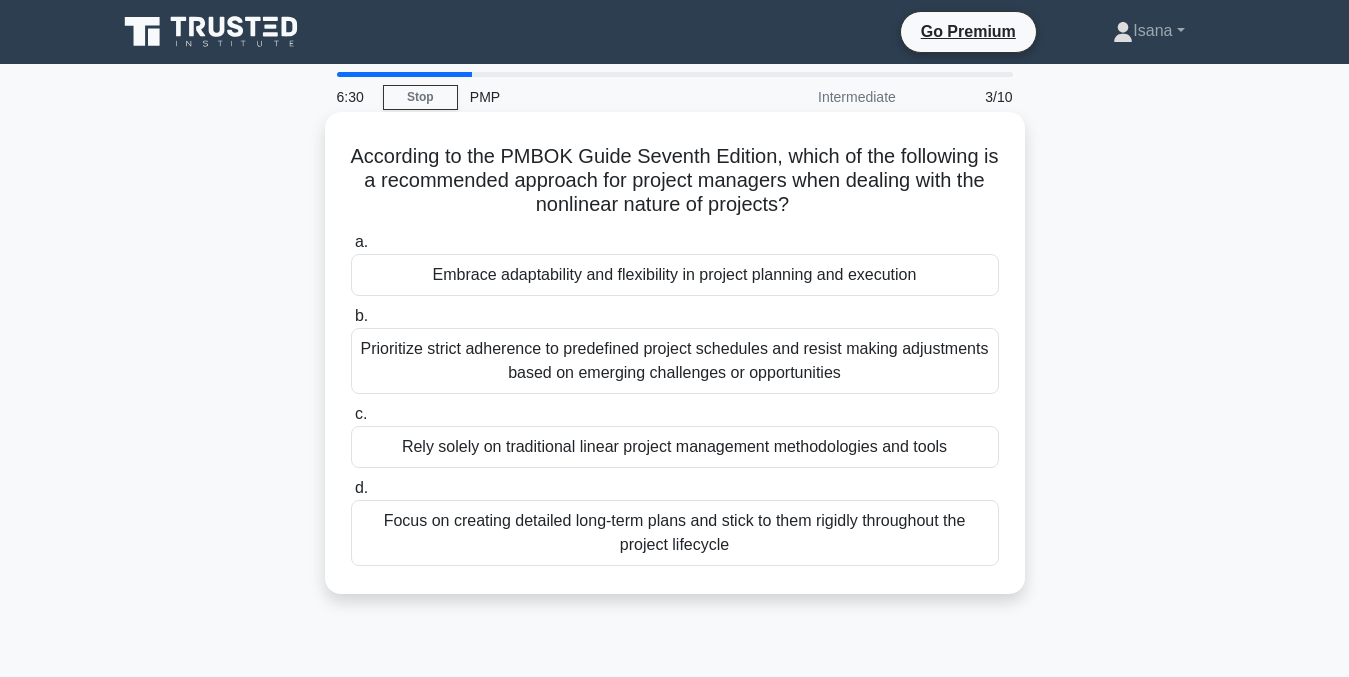 click on "Prioritize strict adherence to predefined project schedules and resist making adjustments based on emerging challenges or opportunities" at bounding box center (675, 361) 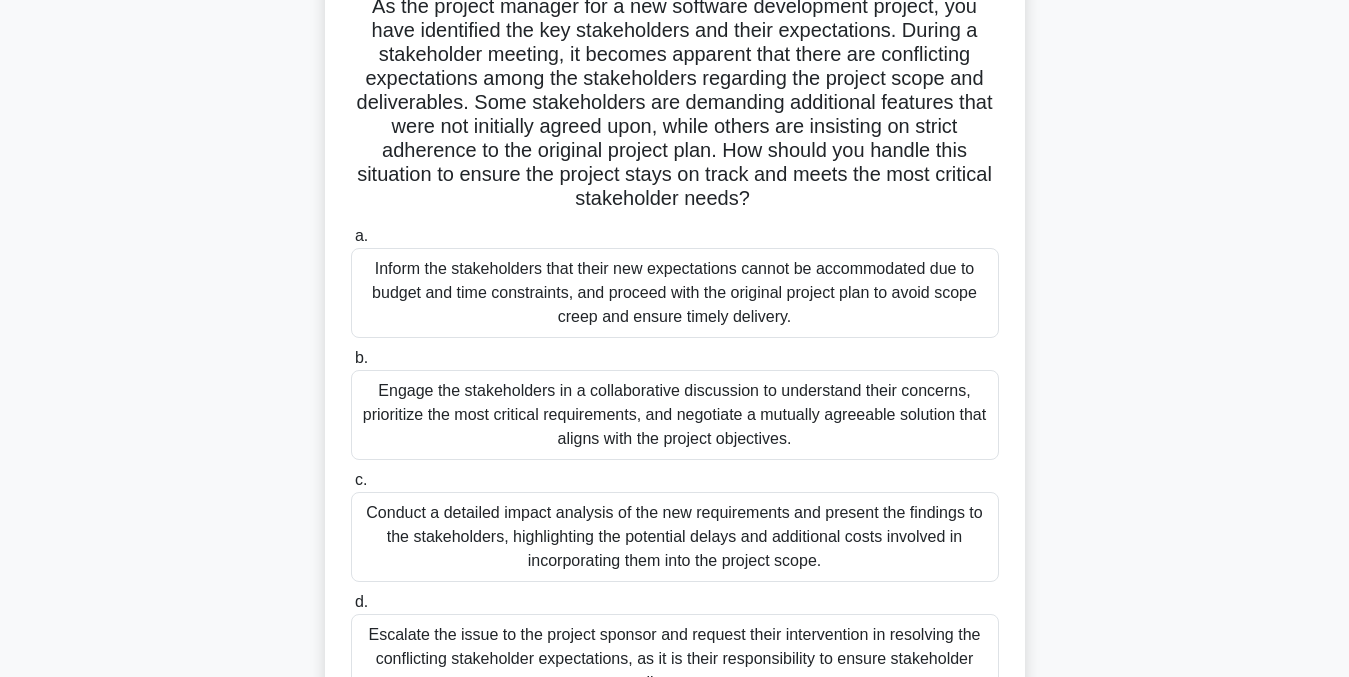 scroll, scrollTop: 158, scrollLeft: 0, axis: vertical 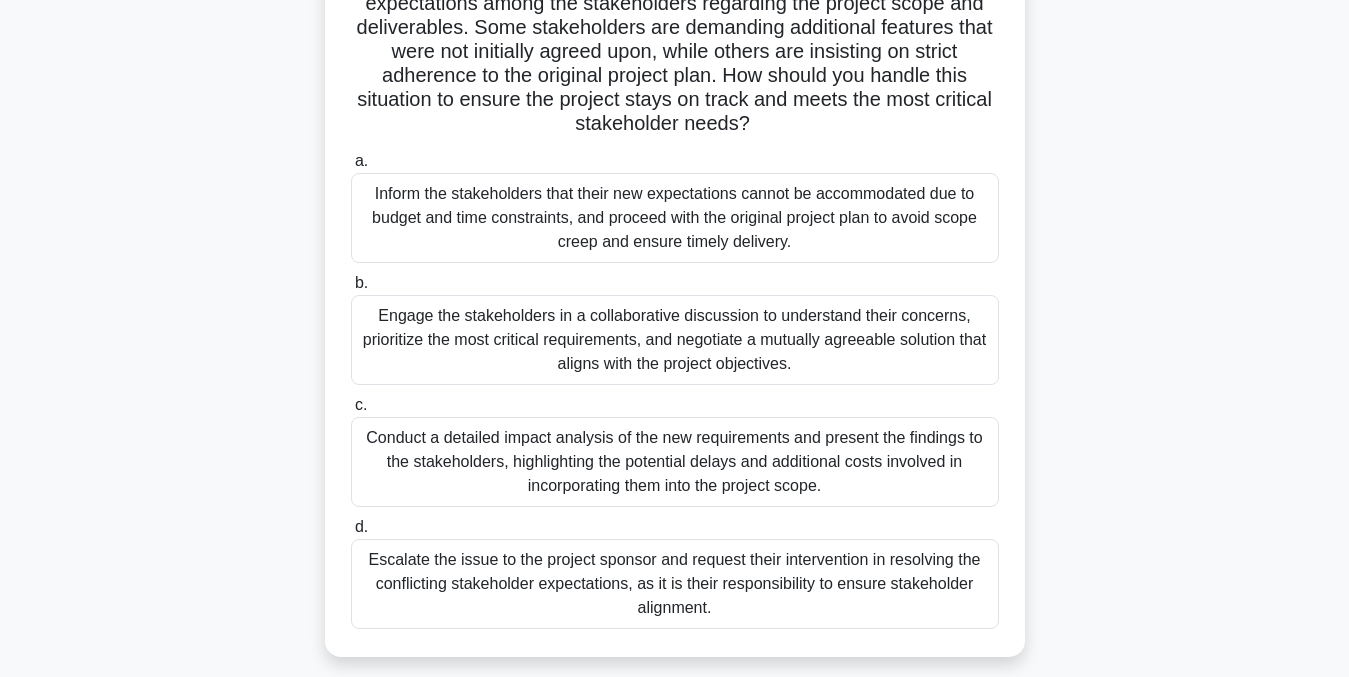 click on "Conduct a detailed impact analysis of the new requirements and present the findings to the stakeholders, highlighting the potential delays and additional costs involved in incorporating them into the project scope." at bounding box center [675, 462] 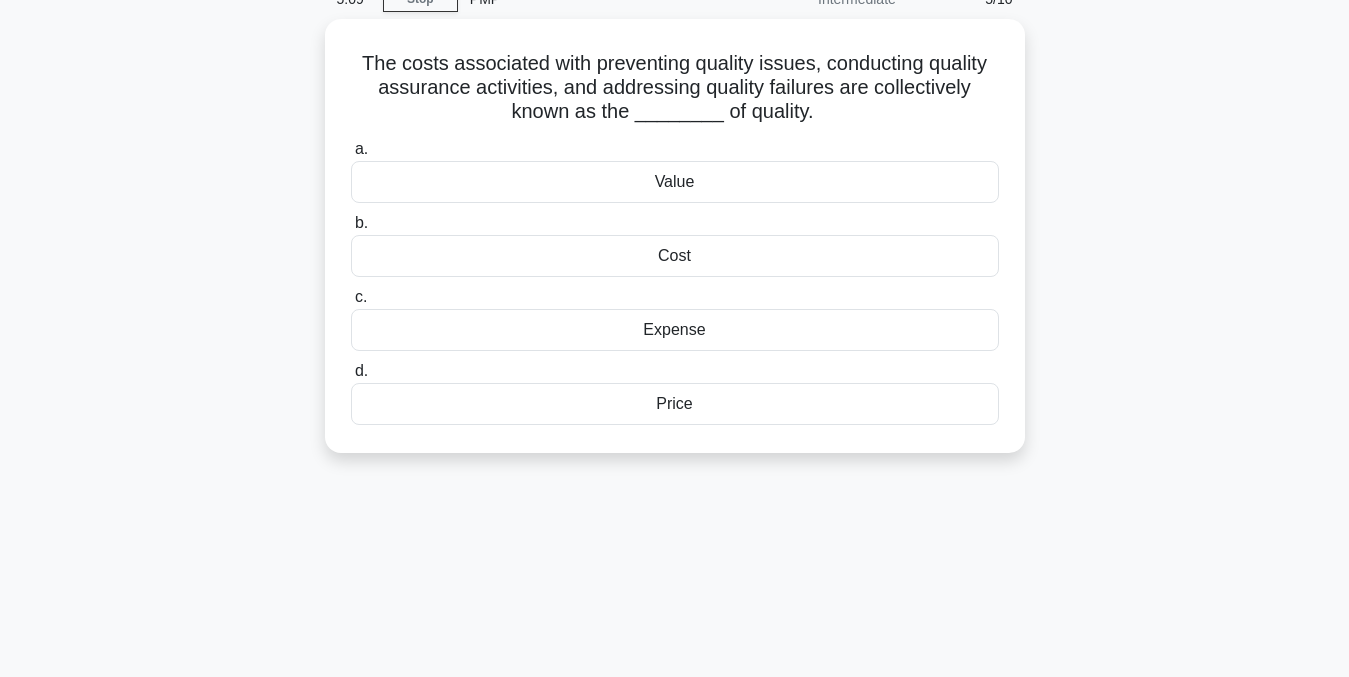 scroll, scrollTop: 0, scrollLeft: 0, axis: both 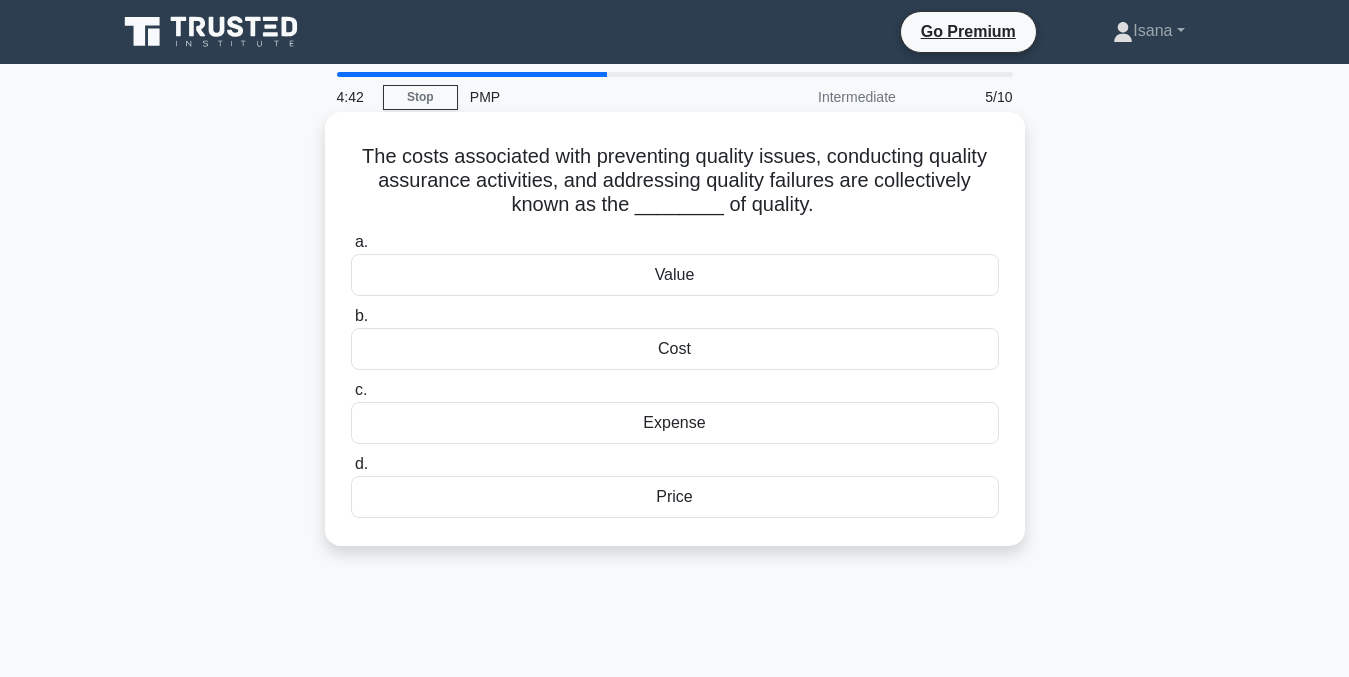 click on "Cost" at bounding box center (675, 349) 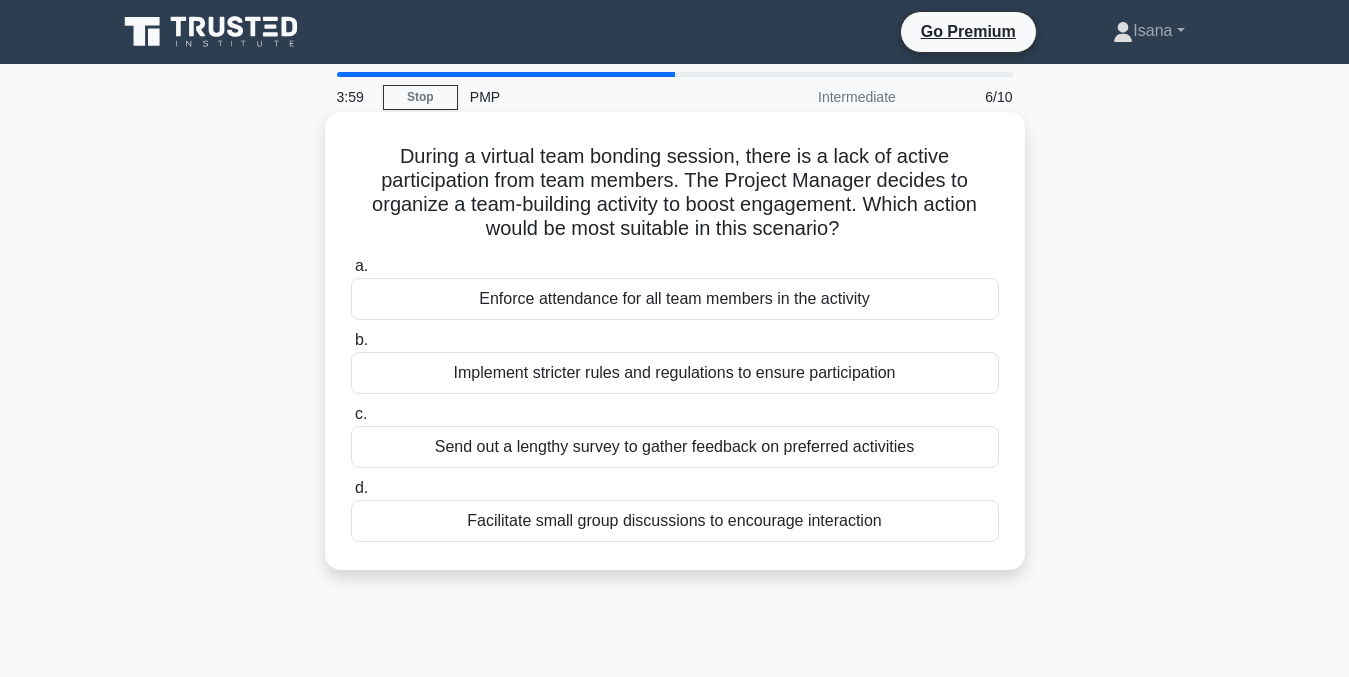 click on "Send out a lengthy survey to gather feedback on preferred activities" at bounding box center [675, 447] 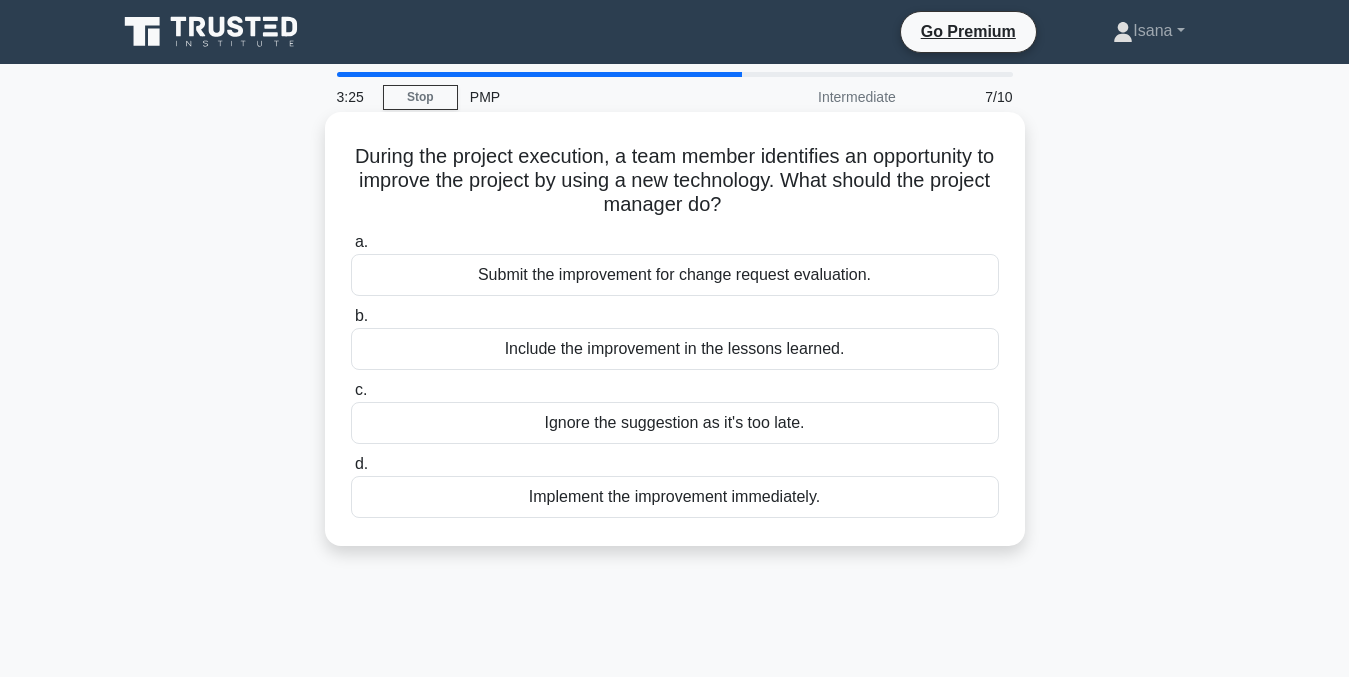 click on "Submit the improvement for change request evaluation." at bounding box center (675, 275) 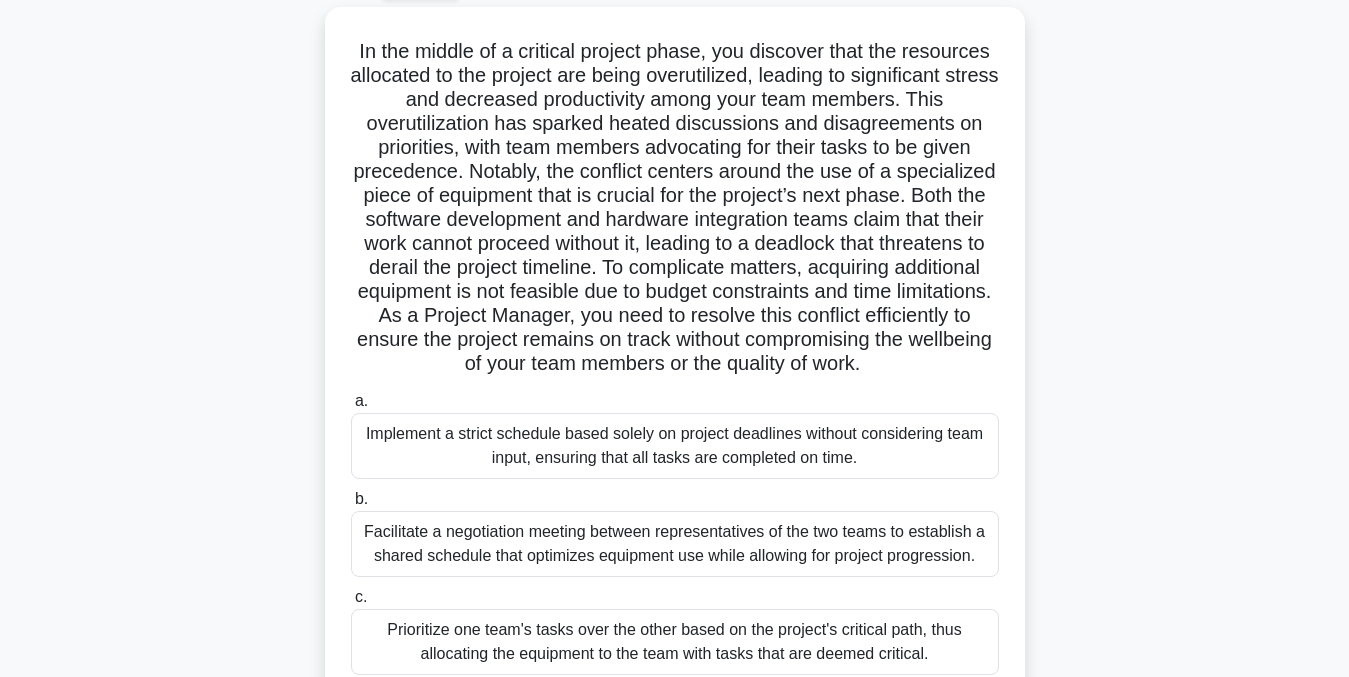 scroll, scrollTop: 115, scrollLeft: 0, axis: vertical 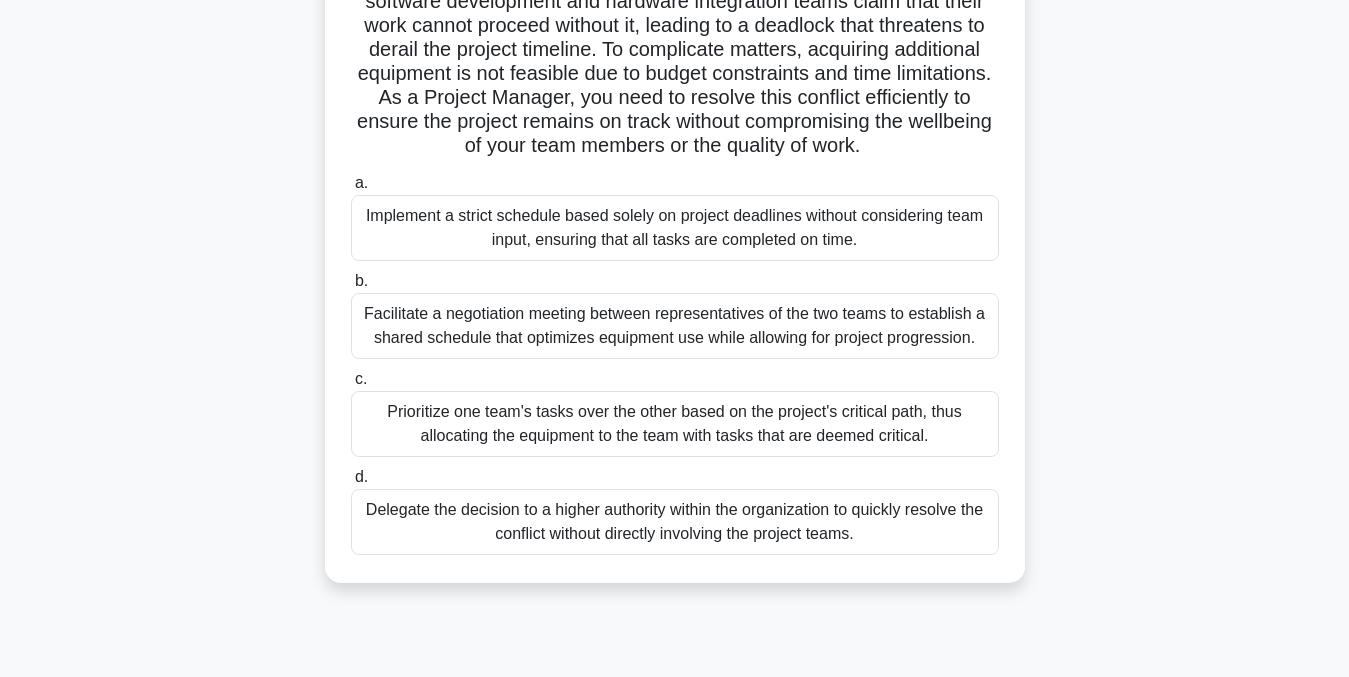 click on "Facilitate a negotiation meeting between representatives of the two teams to establish a shared schedule that optimizes equipment use while allowing for project progression." at bounding box center (675, 326) 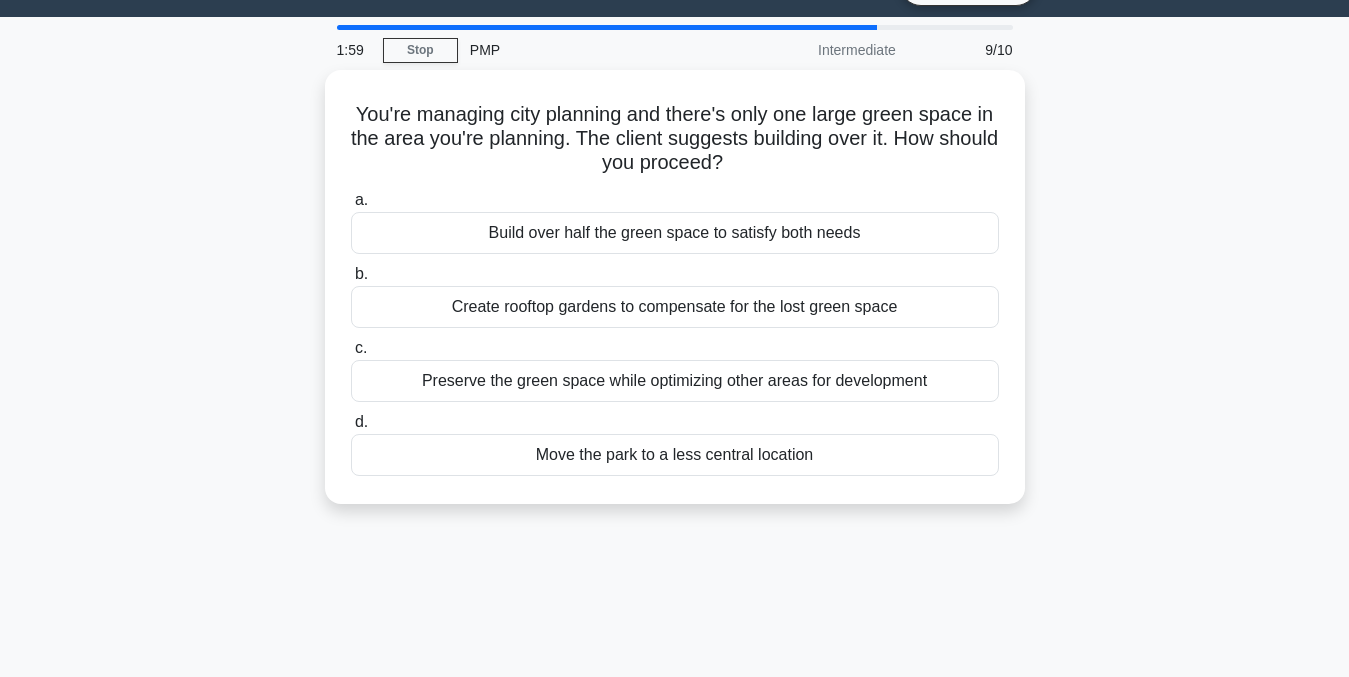 scroll, scrollTop: 0, scrollLeft: 0, axis: both 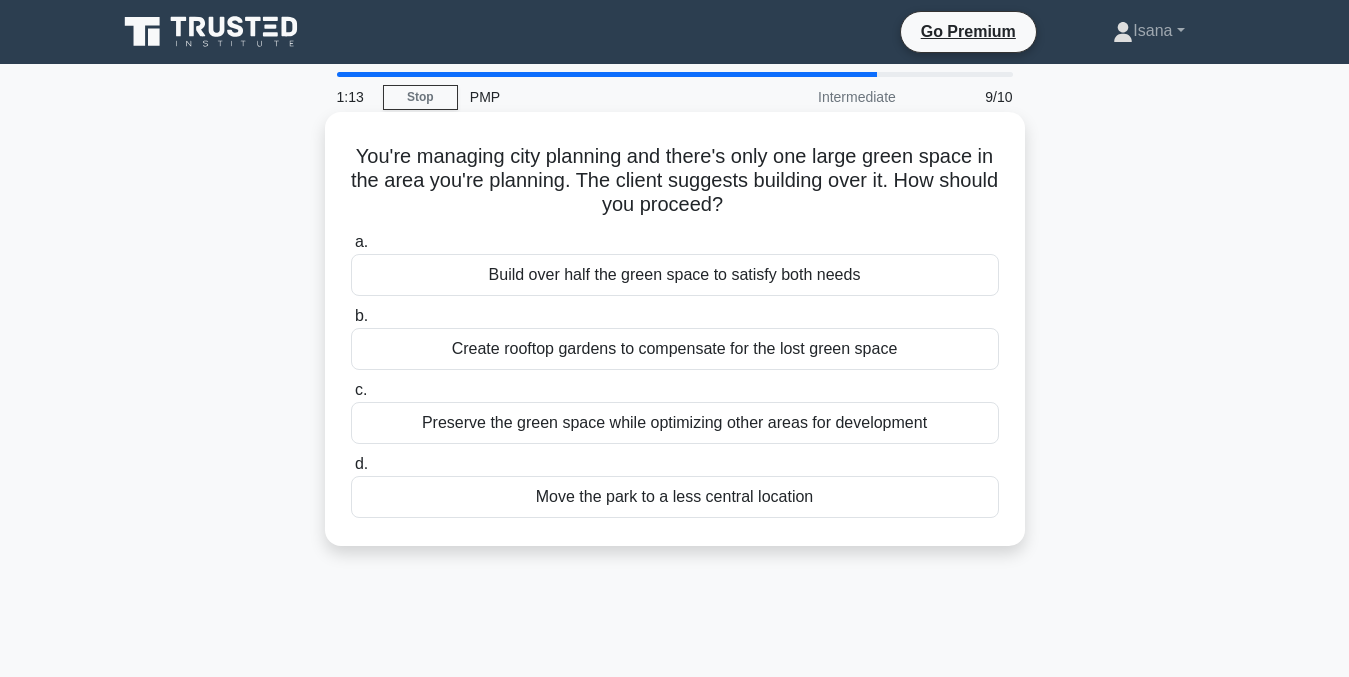 click on "Preserve the green space while optimizing other areas for development" at bounding box center (675, 423) 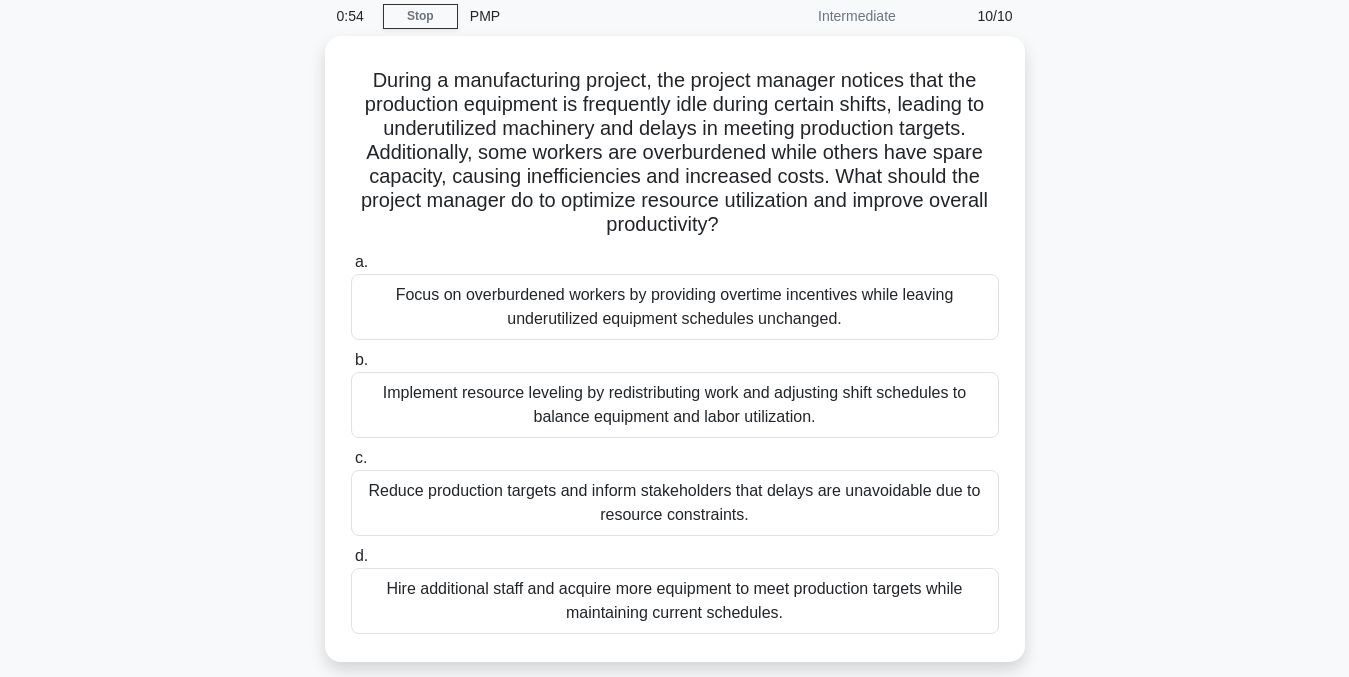 scroll, scrollTop: 82, scrollLeft: 0, axis: vertical 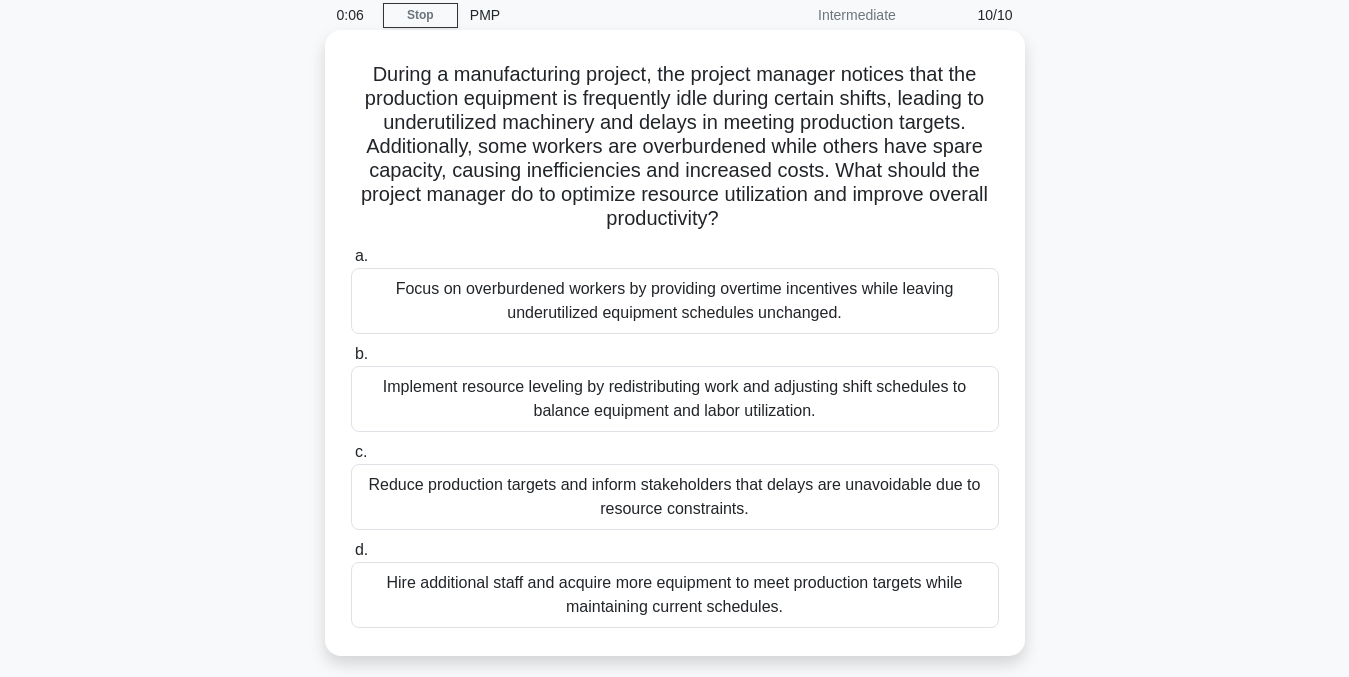 click on "Implement resource leveling by redistributing work and adjusting shift schedules to balance equipment and labor utilization." at bounding box center [675, 399] 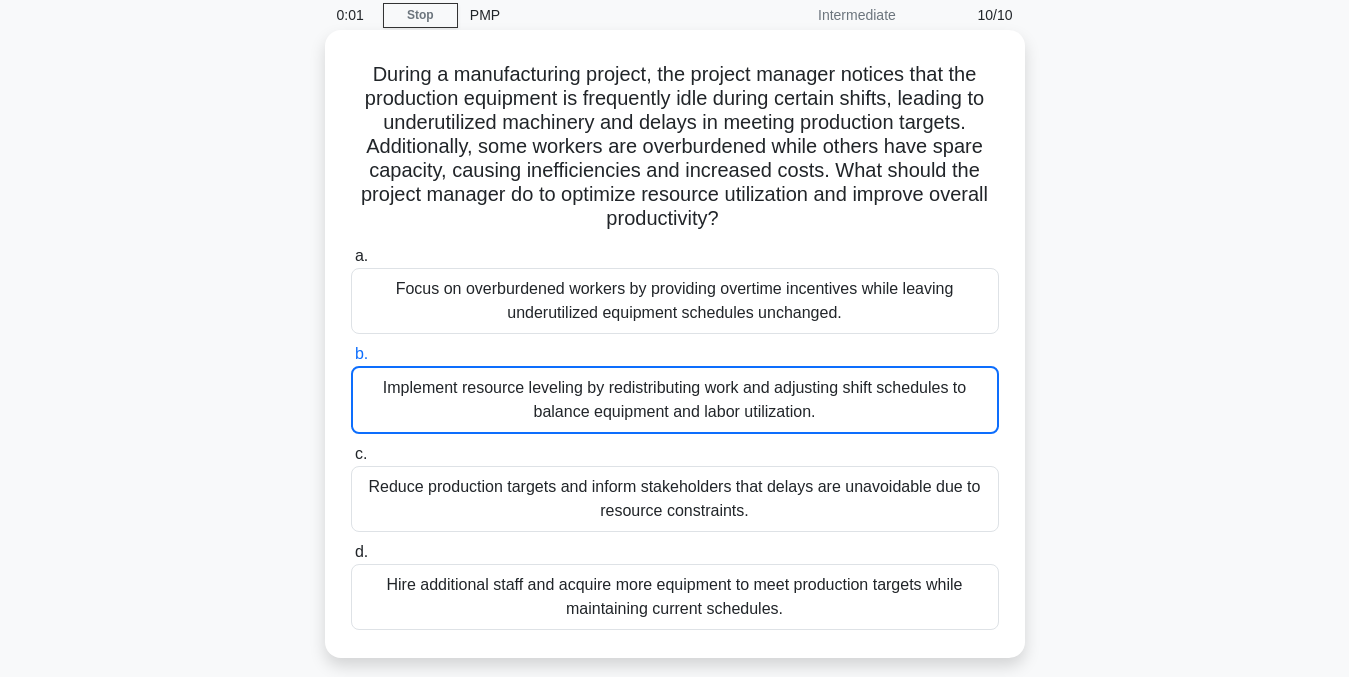 click on "Implement resource leveling by redistributing work and adjusting shift schedules to balance equipment and labor utilization." at bounding box center [675, 400] 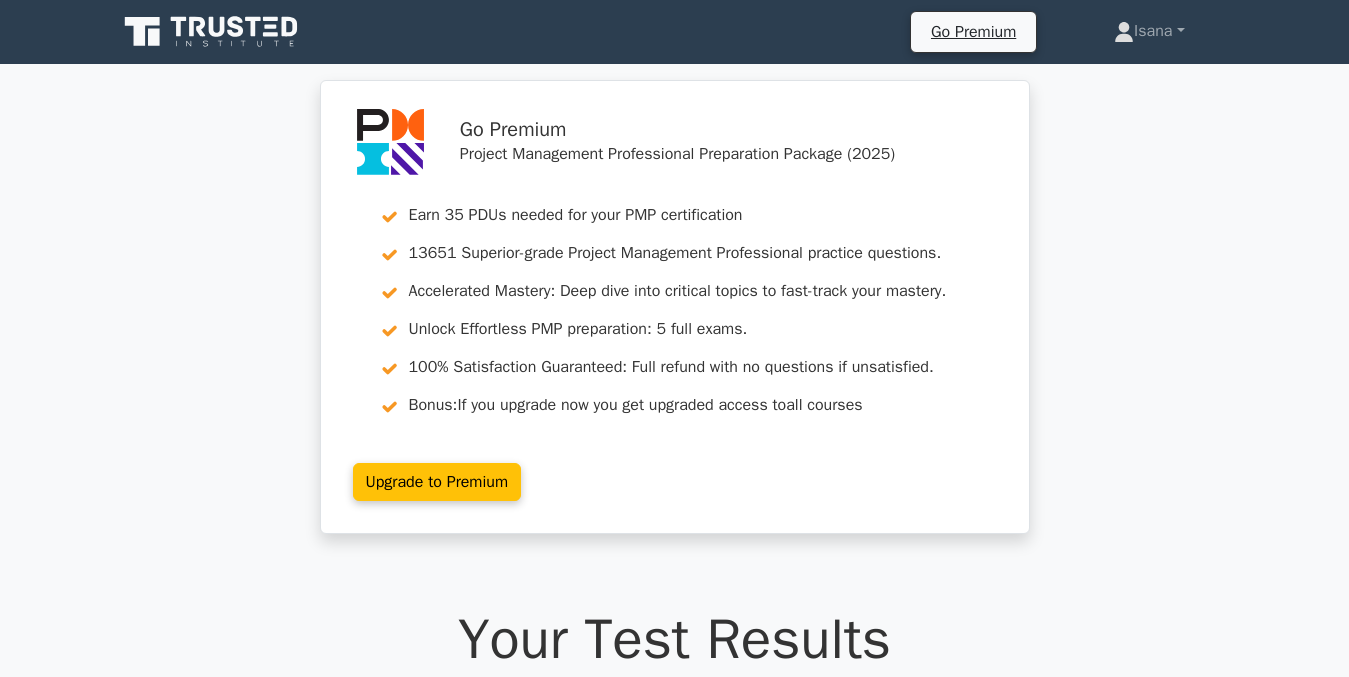 scroll, scrollTop: 0, scrollLeft: 0, axis: both 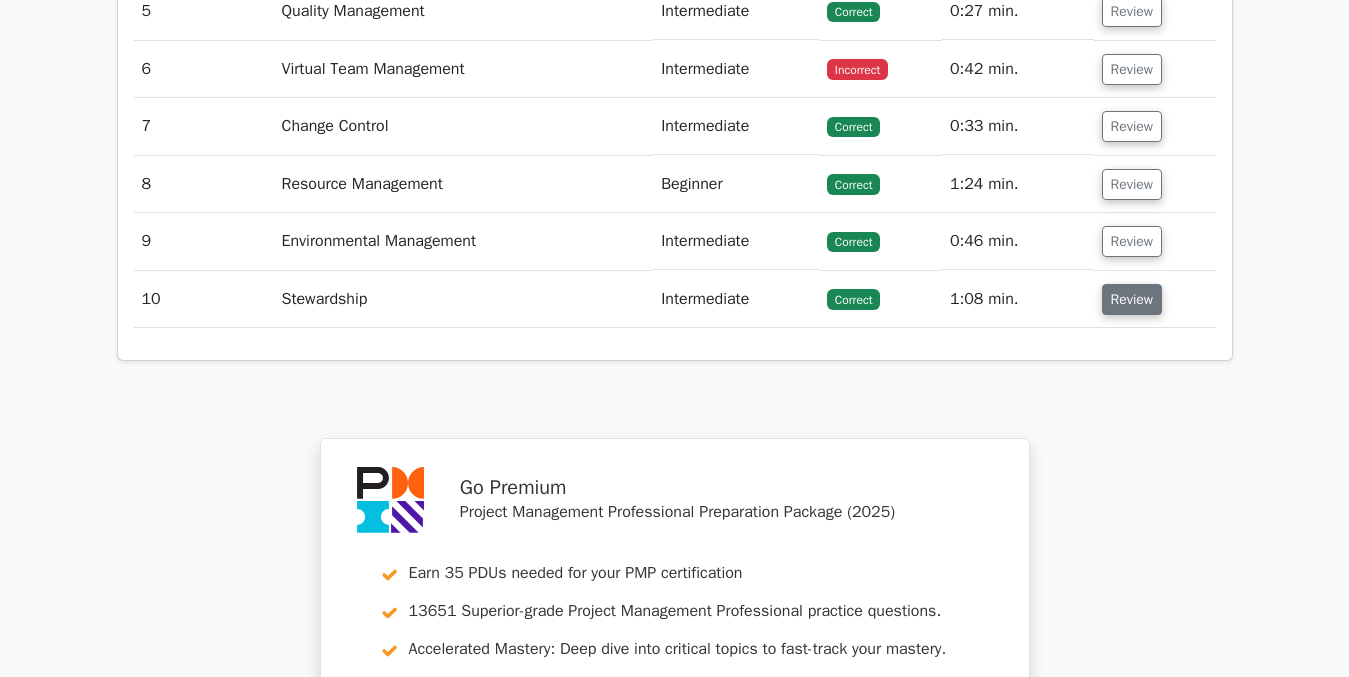 click on "Review" at bounding box center [1132, 299] 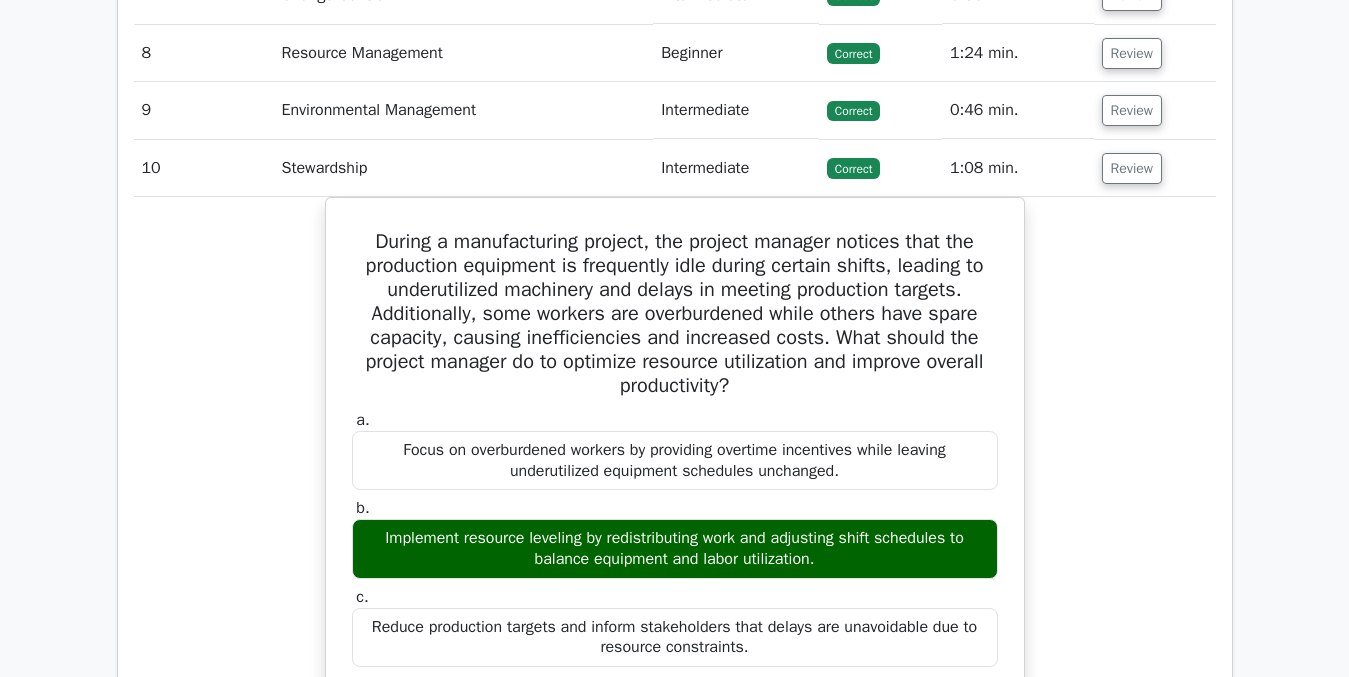 scroll, scrollTop: 3592, scrollLeft: 0, axis: vertical 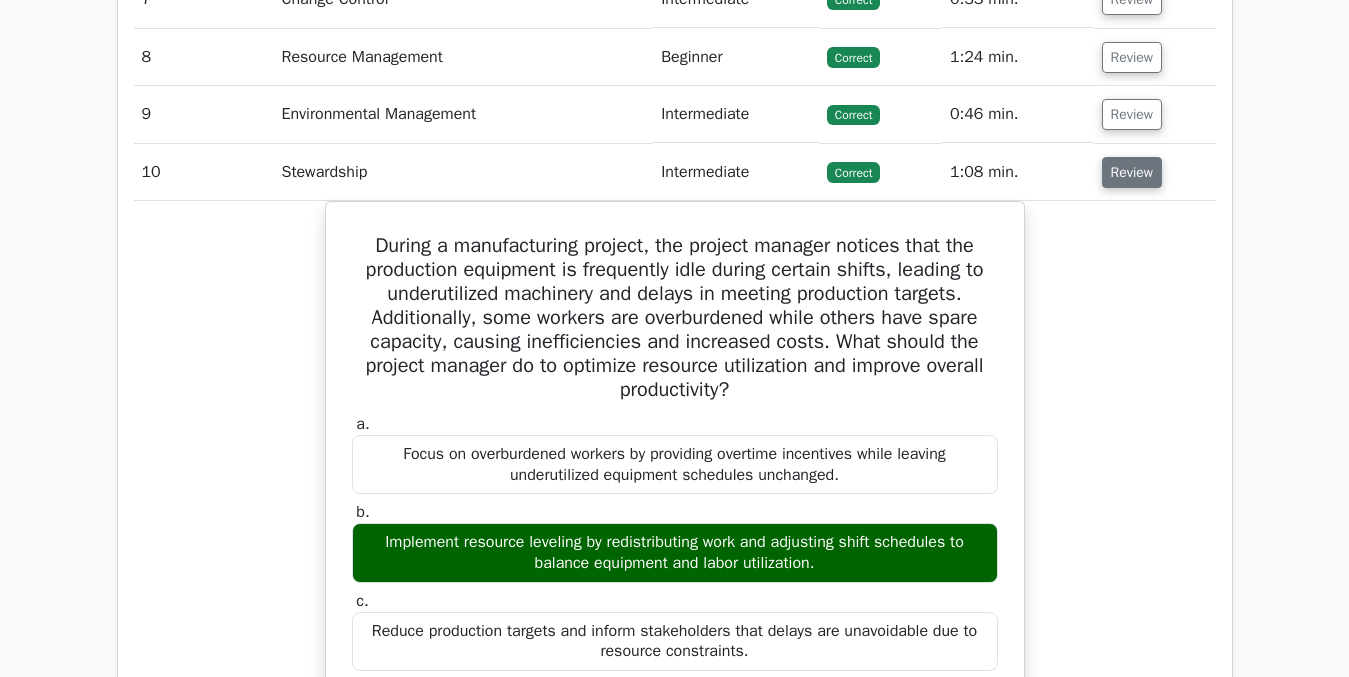 click on "Review" at bounding box center (1132, 172) 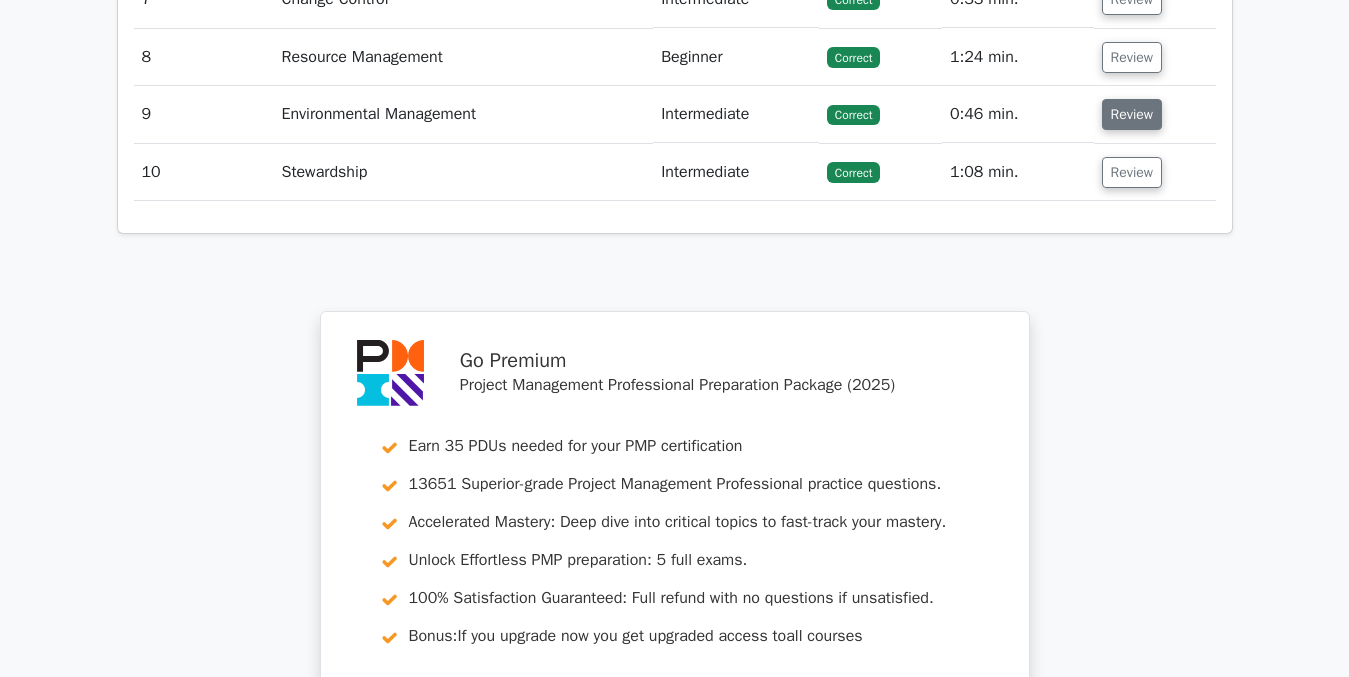 click on "Review" at bounding box center (1132, 114) 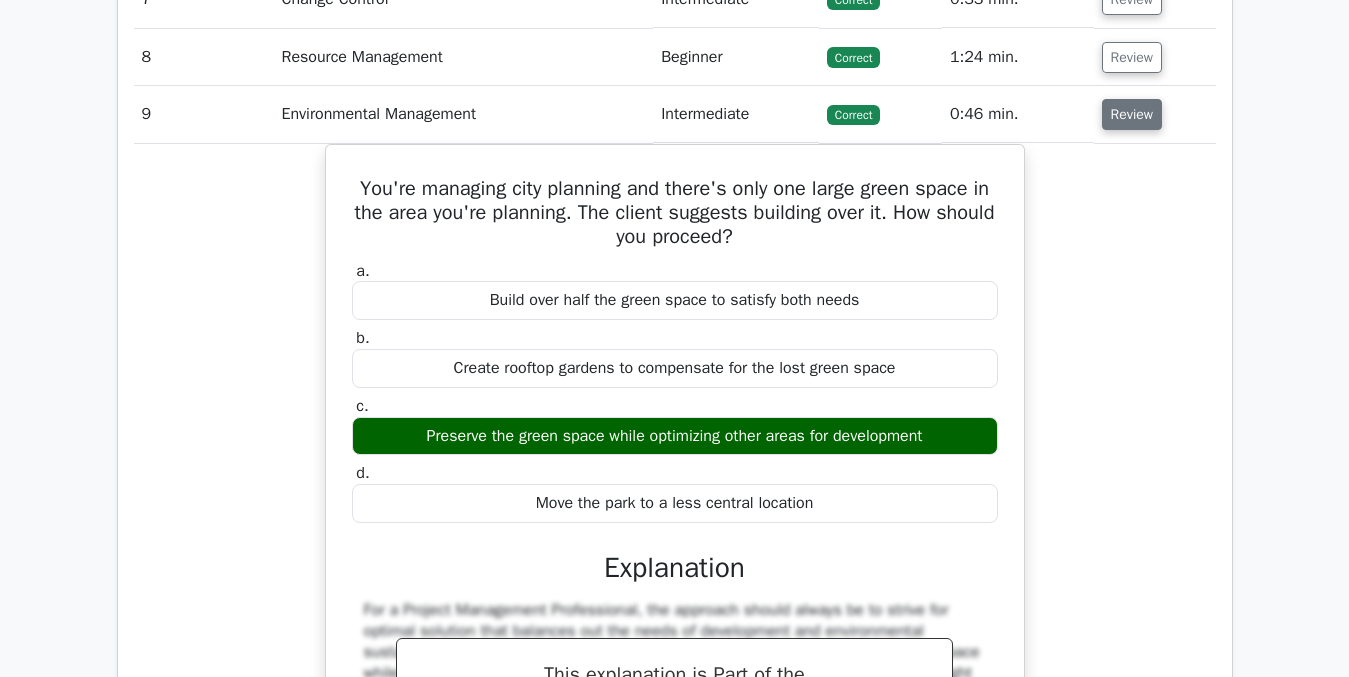 click on "Review" at bounding box center [1132, 114] 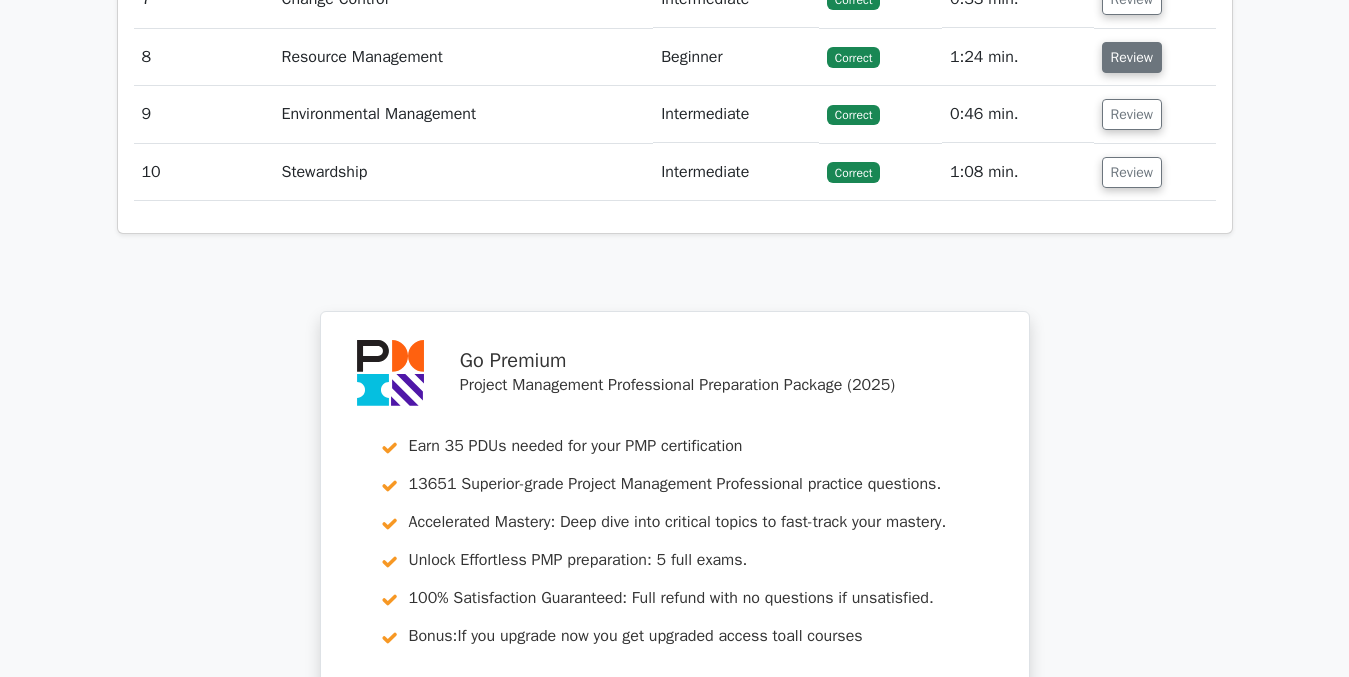 click on "Review" at bounding box center (1132, 57) 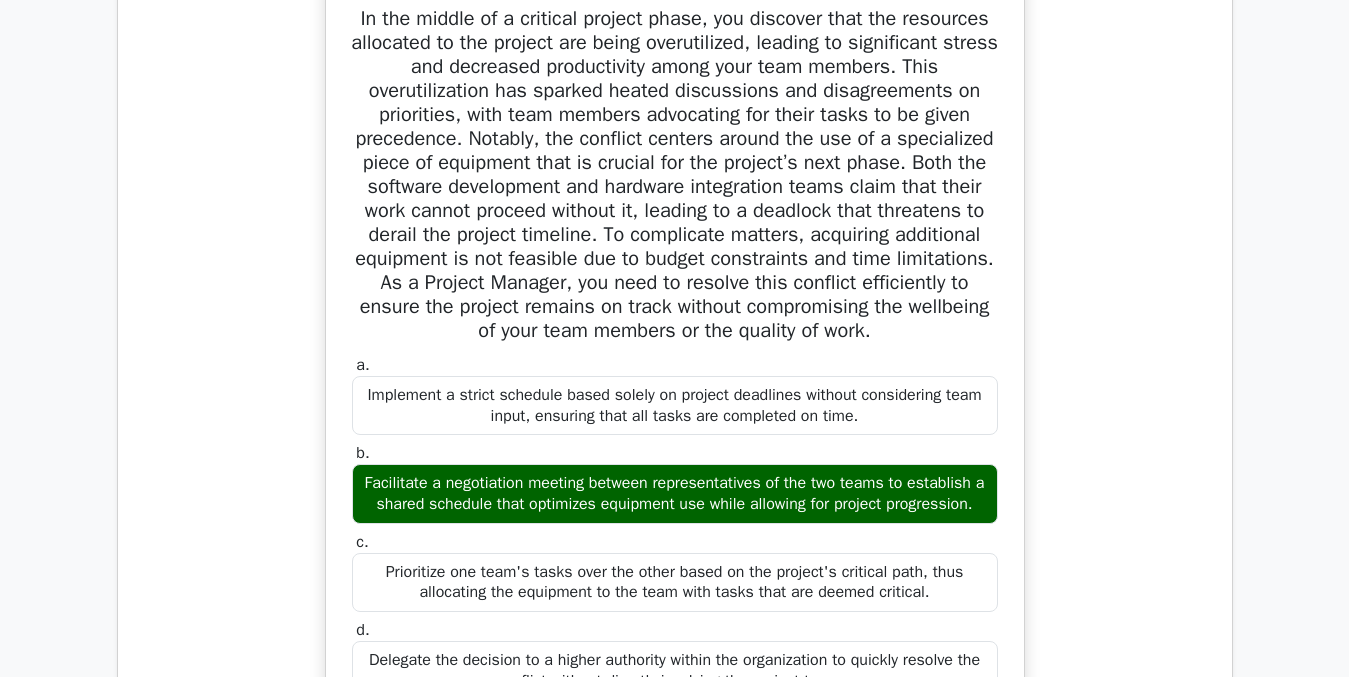scroll, scrollTop: 3729, scrollLeft: 0, axis: vertical 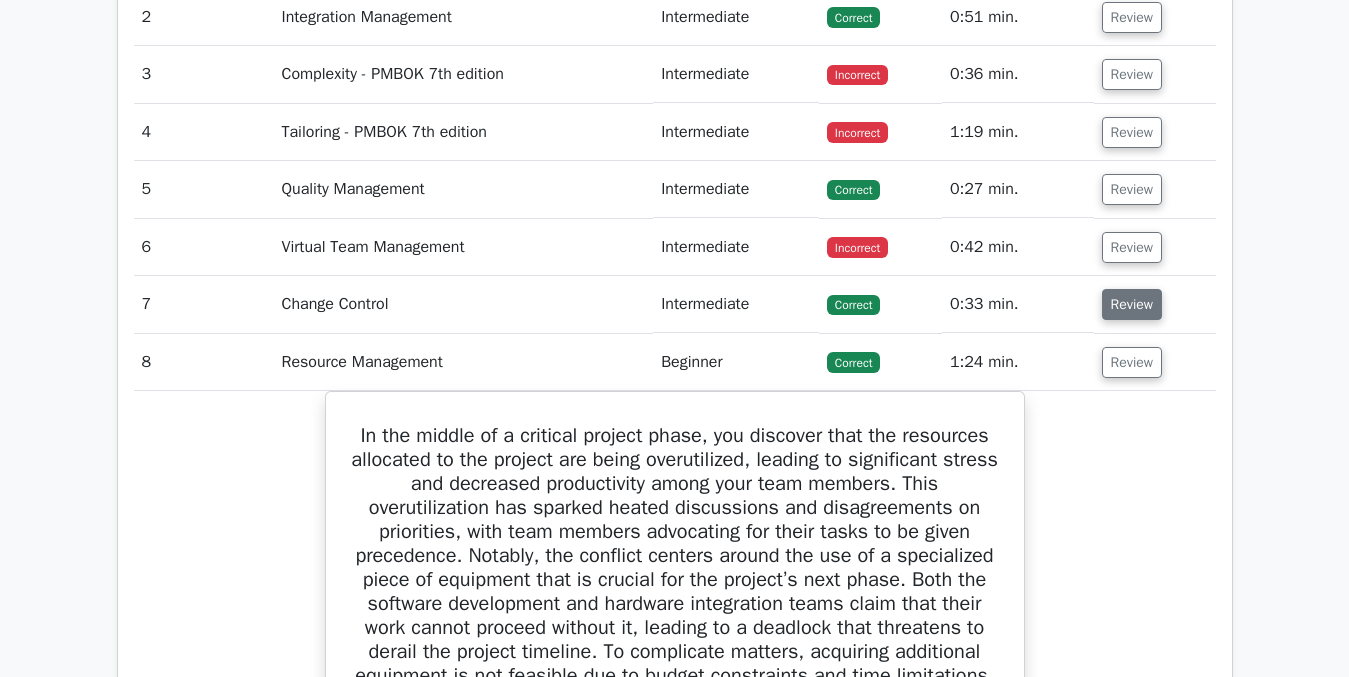 click on "Review" at bounding box center [1132, 304] 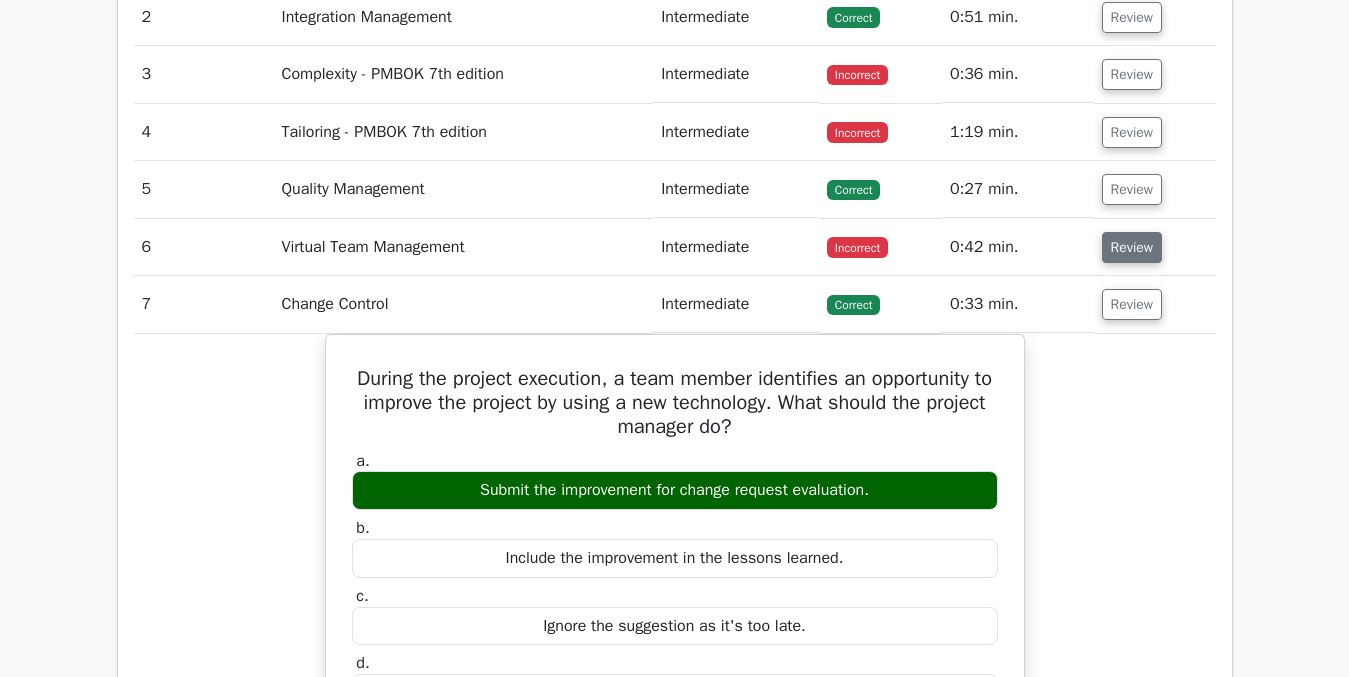 click on "Review" at bounding box center (1132, 247) 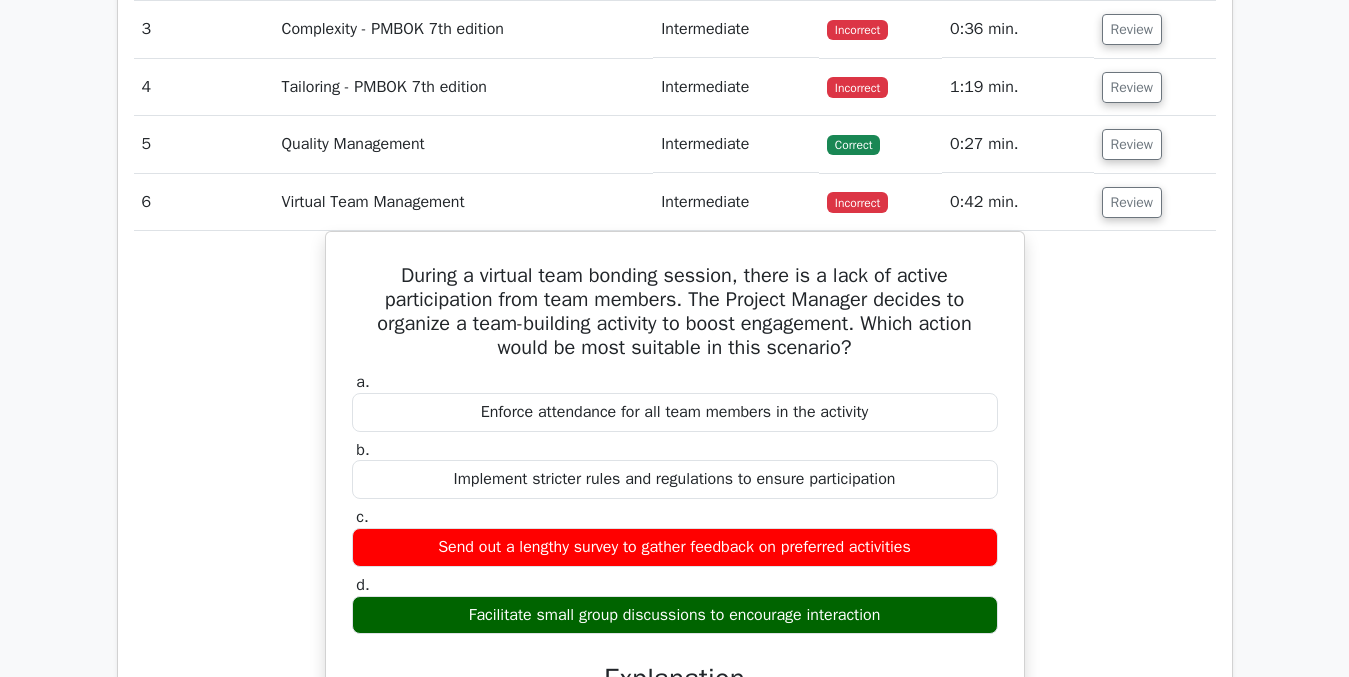 scroll, scrollTop: 3362, scrollLeft: 0, axis: vertical 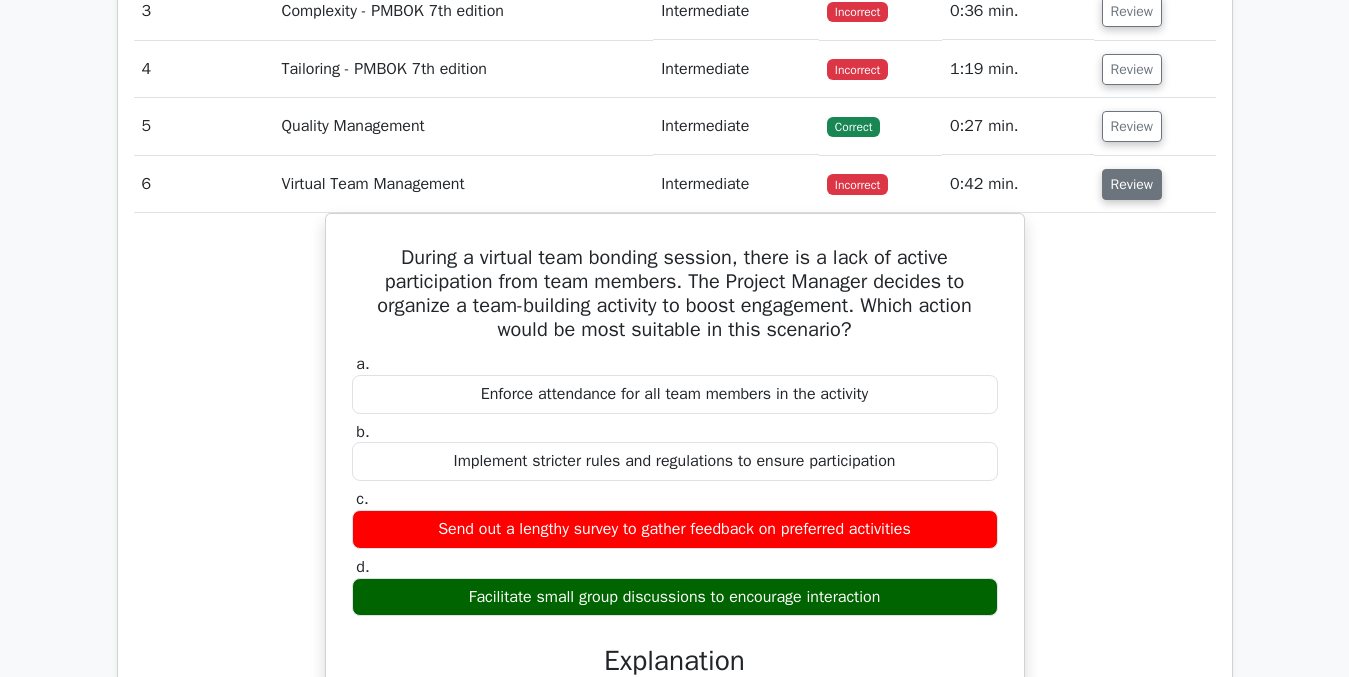 click on "Review" at bounding box center [1132, 184] 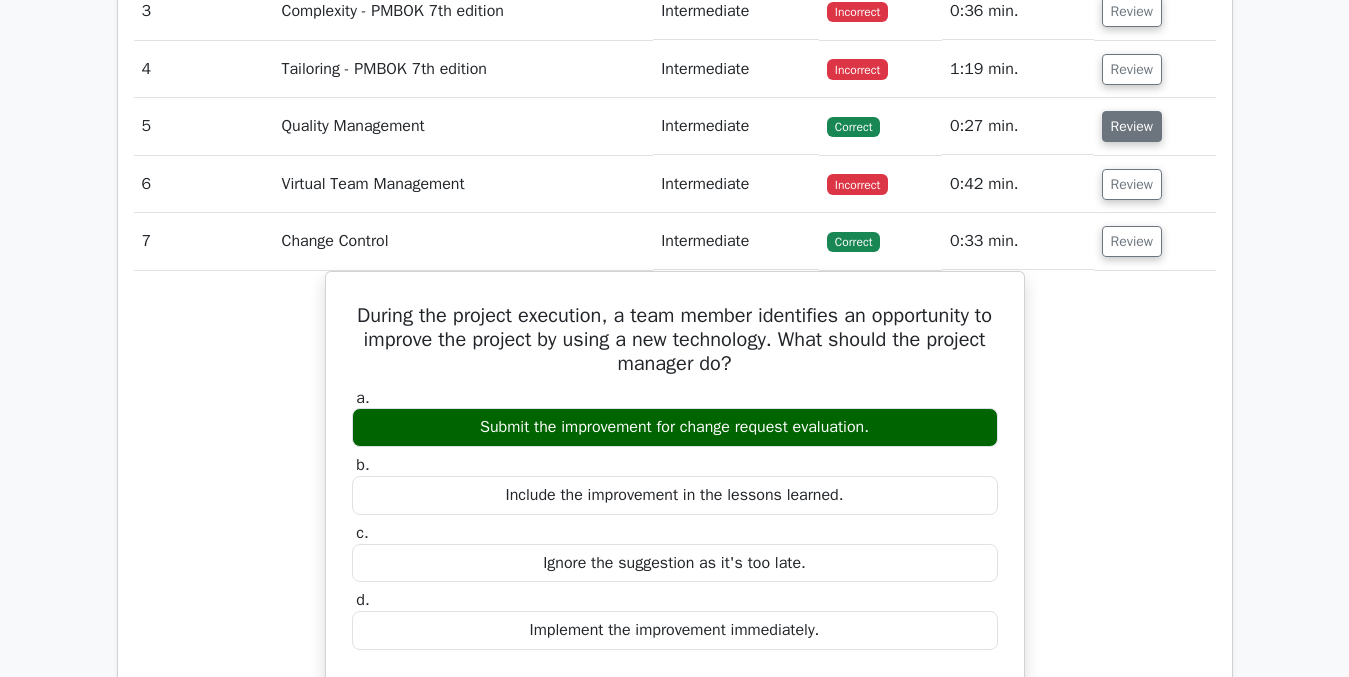 click on "Review" at bounding box center [1132, 126] 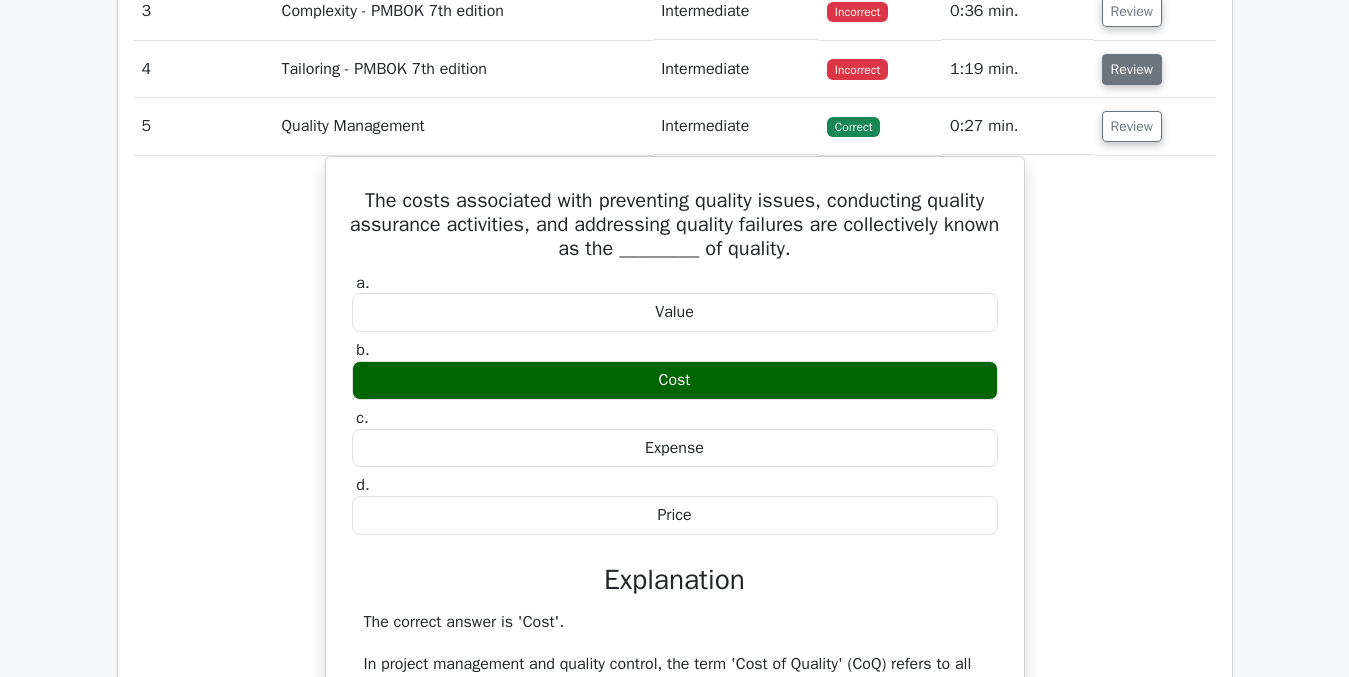 click on "Review" at bounding box center [1132, 69] 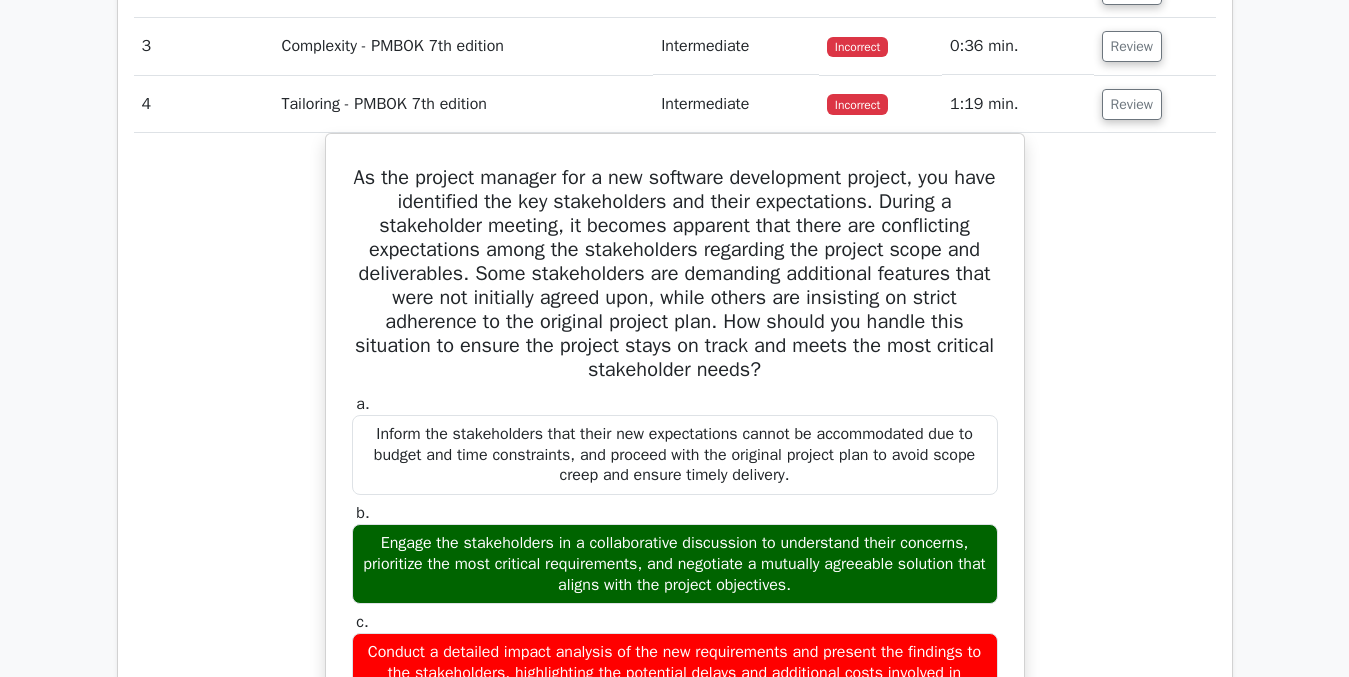 scroll, scrollTop: 3275, scrollLeft: 0, axis: vertical 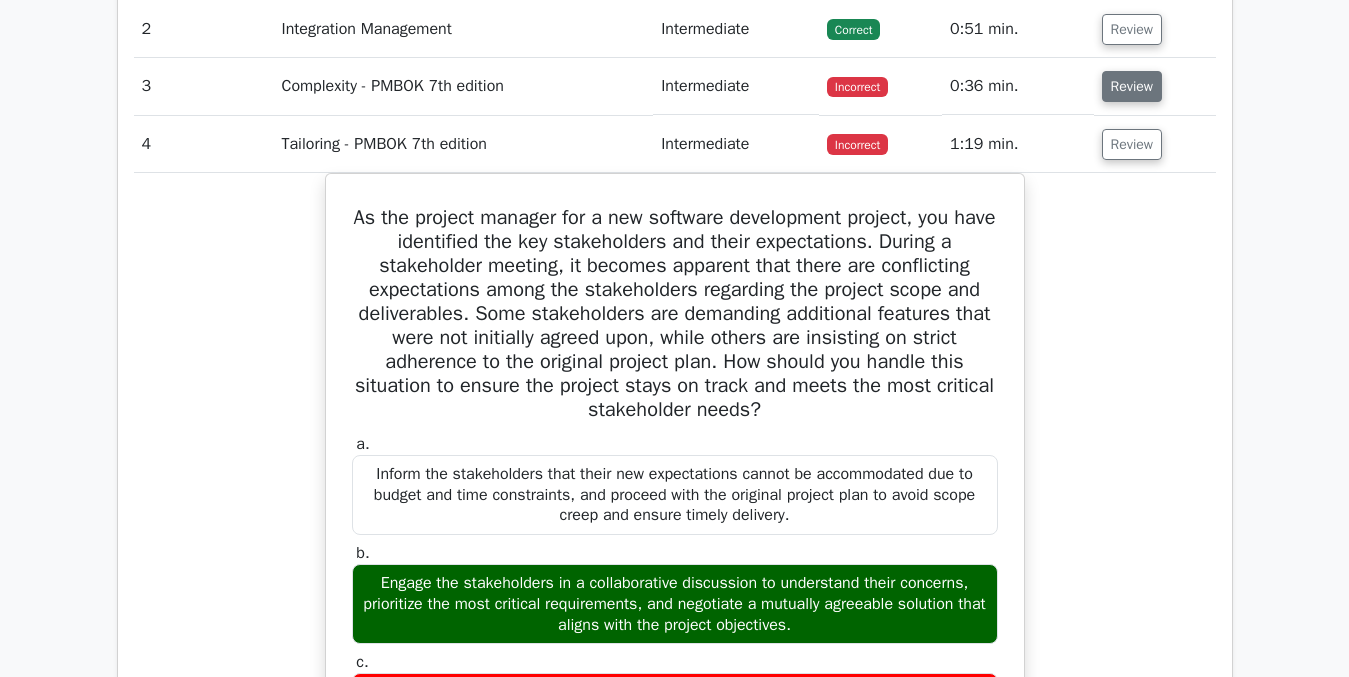 click on "Review" at bounding box center [1132, 86] 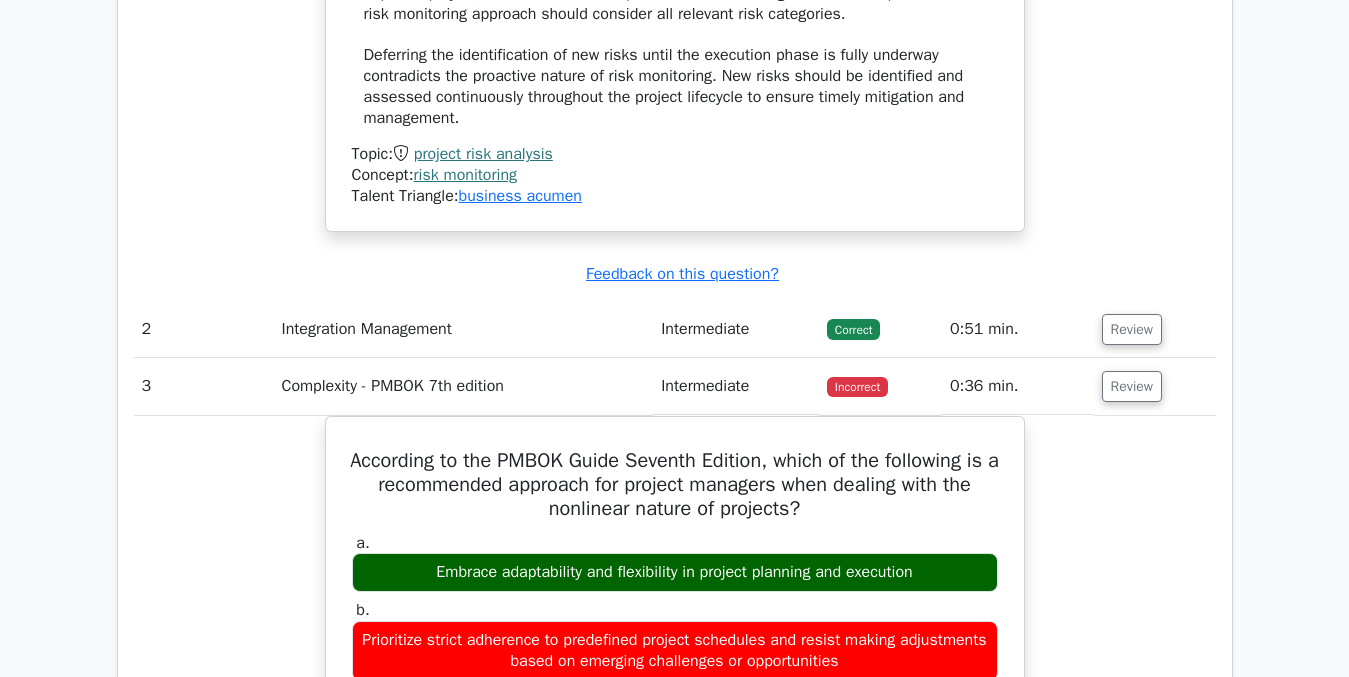 scroll, scrollTop: 2996, scrollLeft: 0, axis: vertical 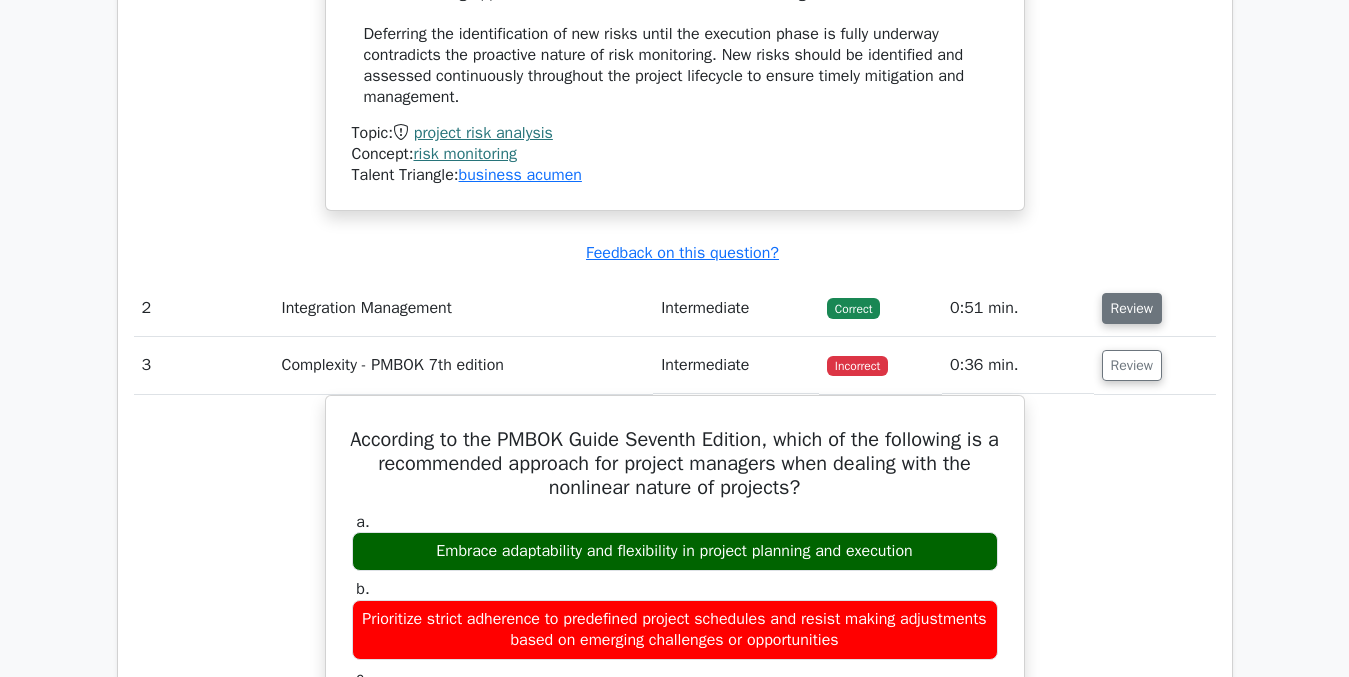 click on "Review" at bounding box center [1132, 308] 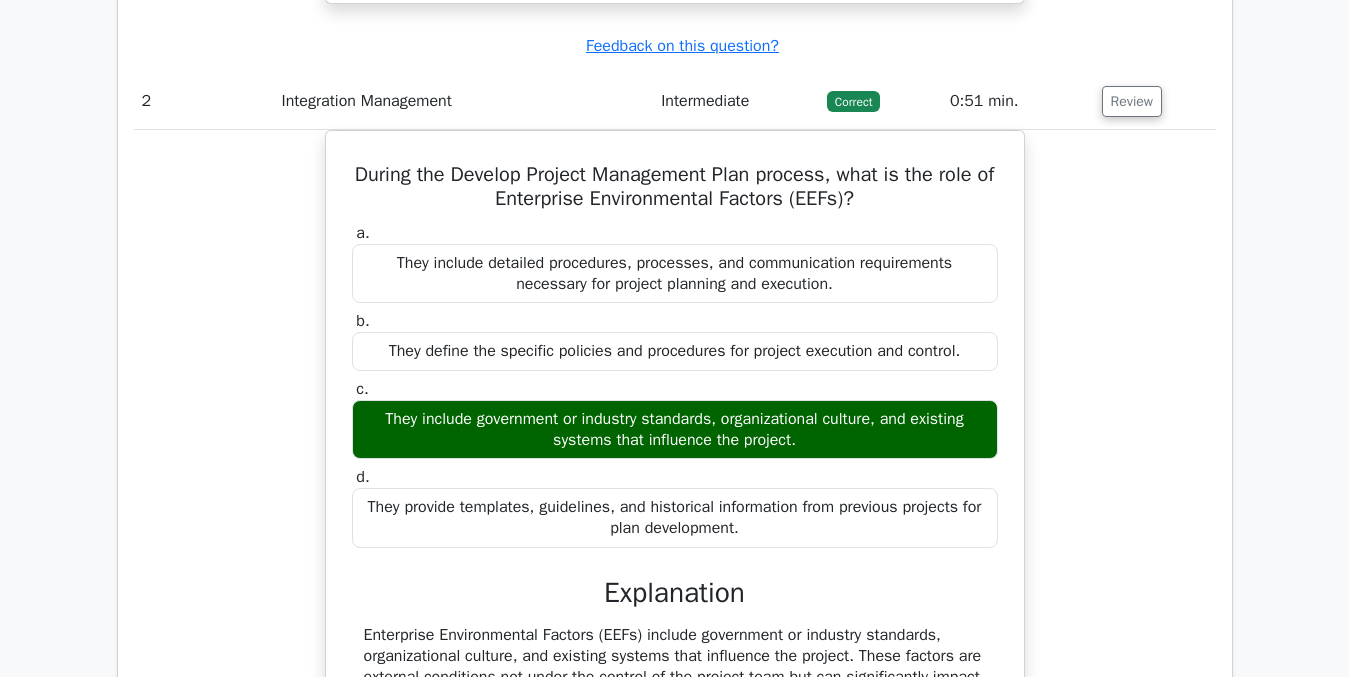 scroll, scrollTop: 3120, scrollLeft: 0, axis: vertical 